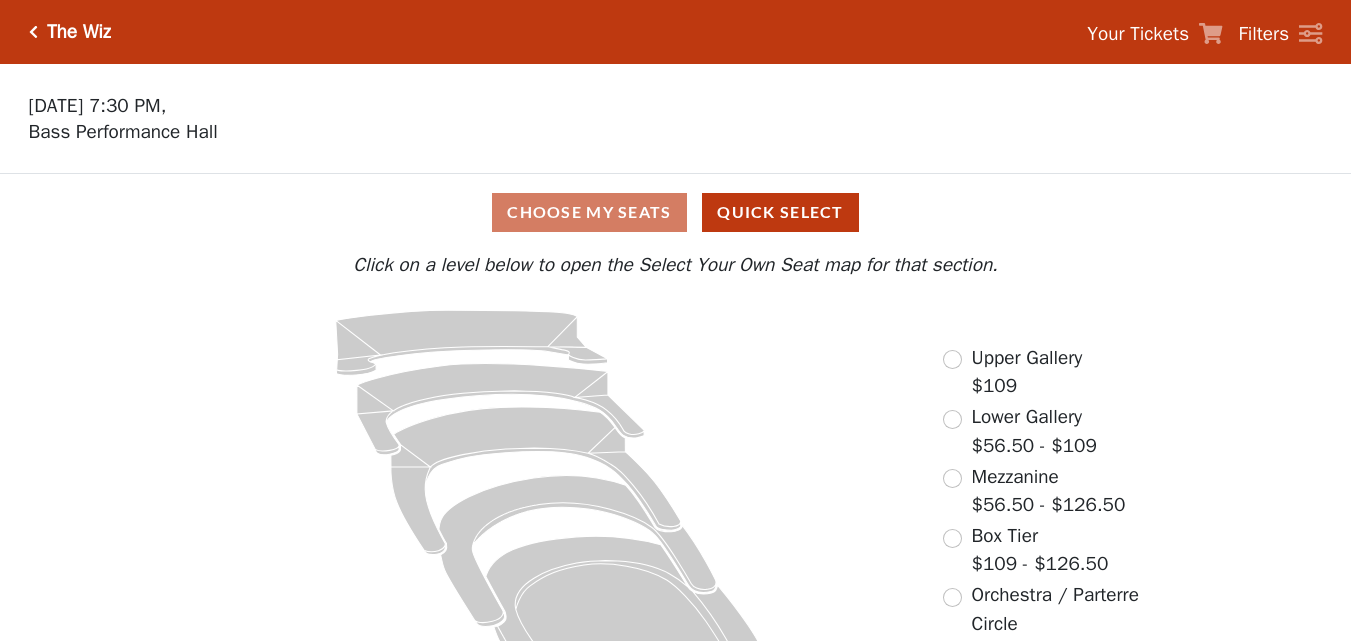 scroll, scrollTop: 74, scrollLeft: 0, axis: vertical 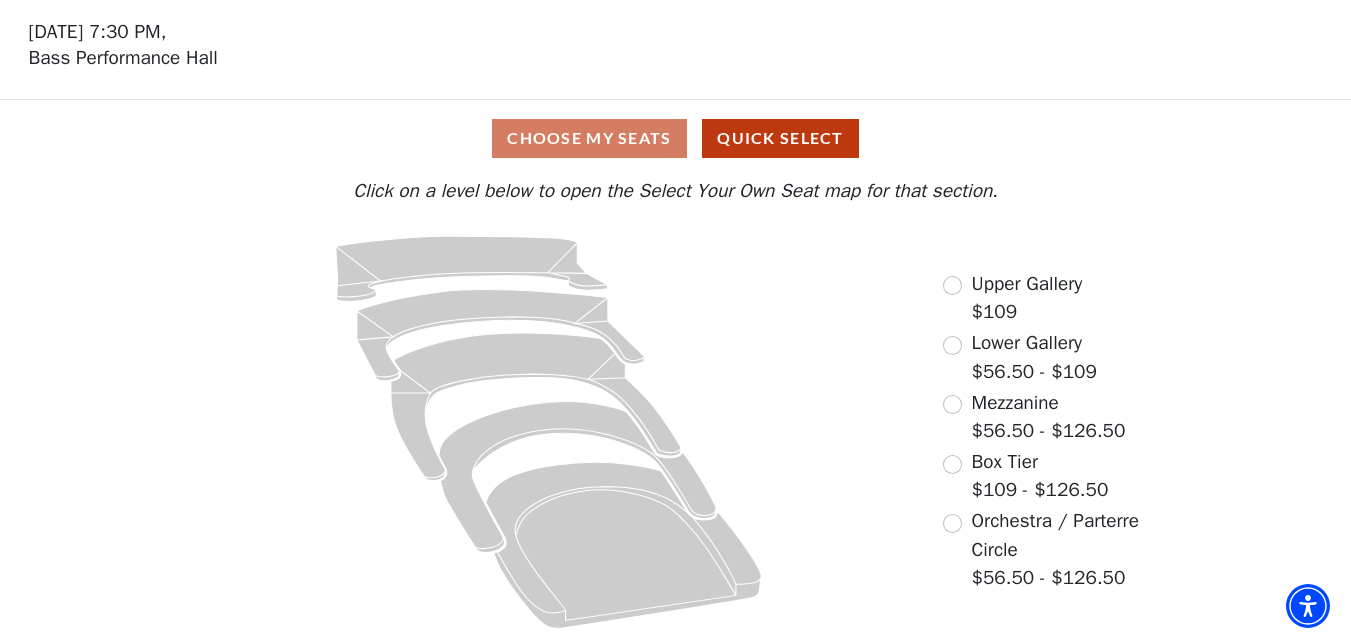 click on "Upper Gallery" at bounding box center [1027, 284] 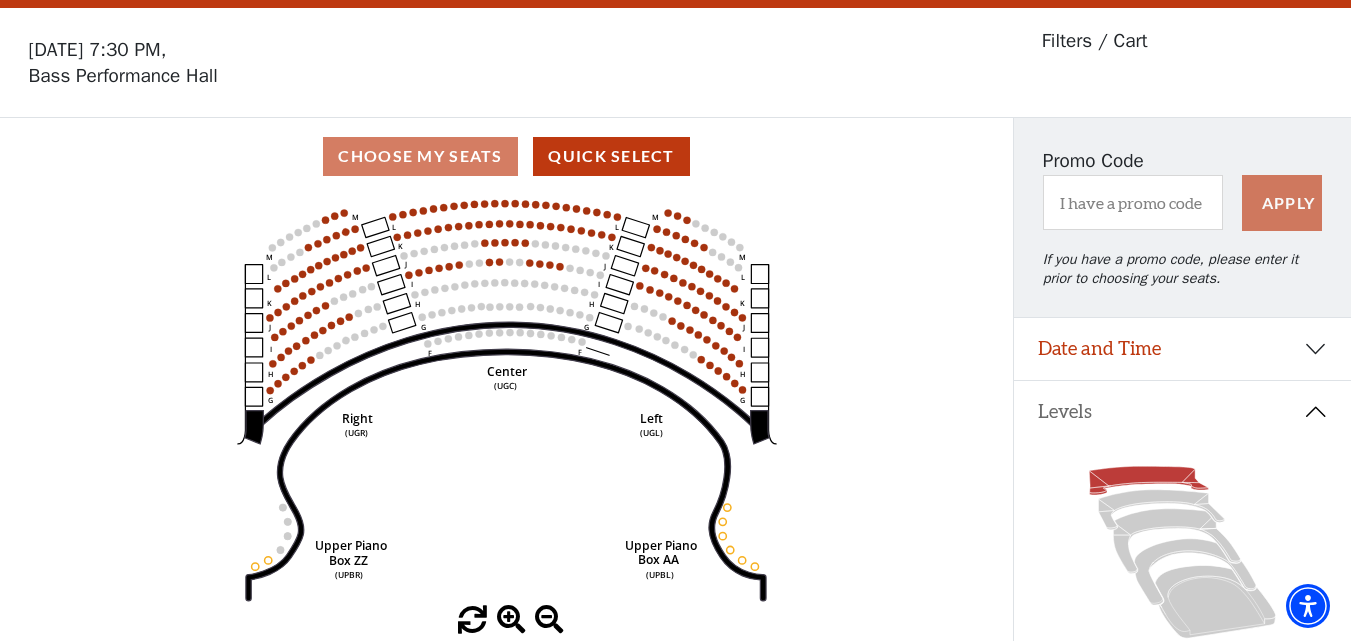 scroll, scrollTop: 0, scrollLeft: 0, axis: both 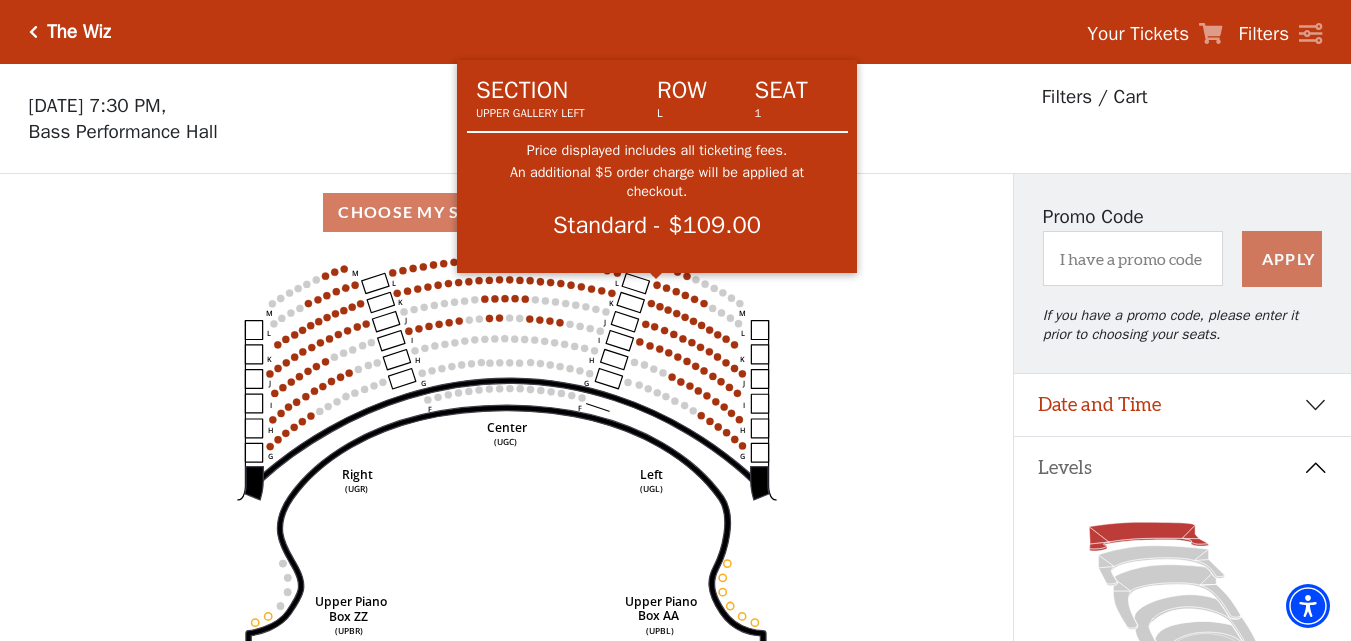 click 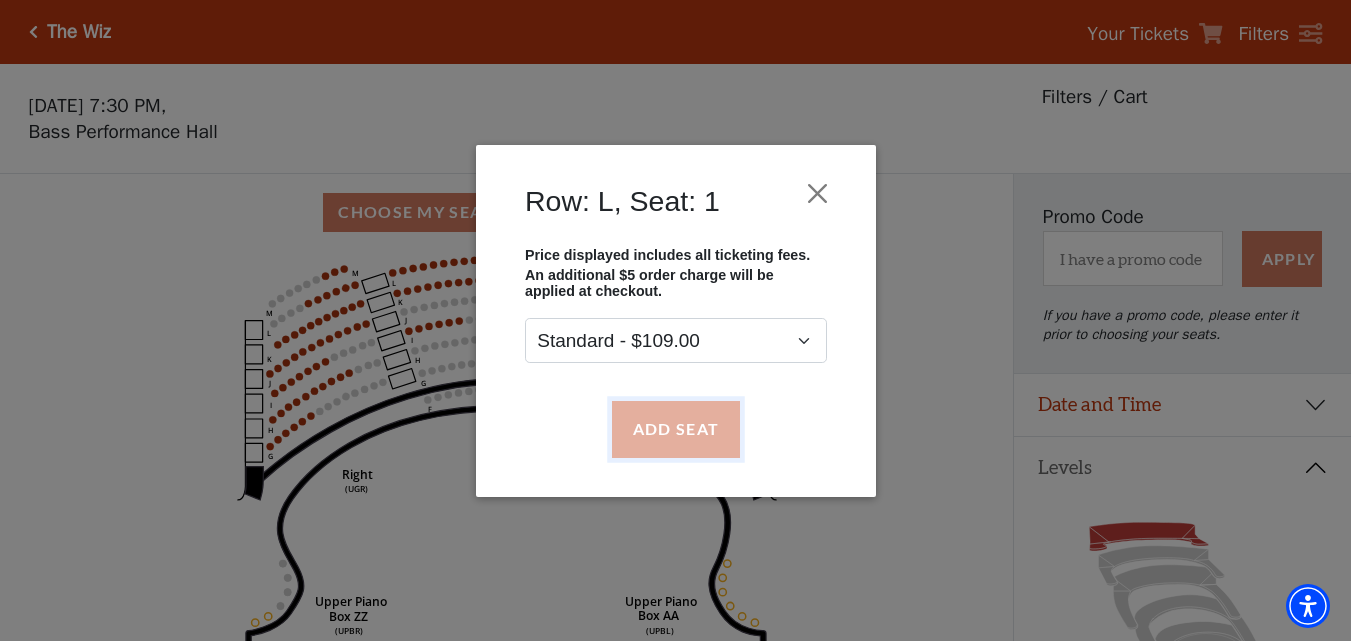 click on "Add Seat" at bounding box center (675, 429) 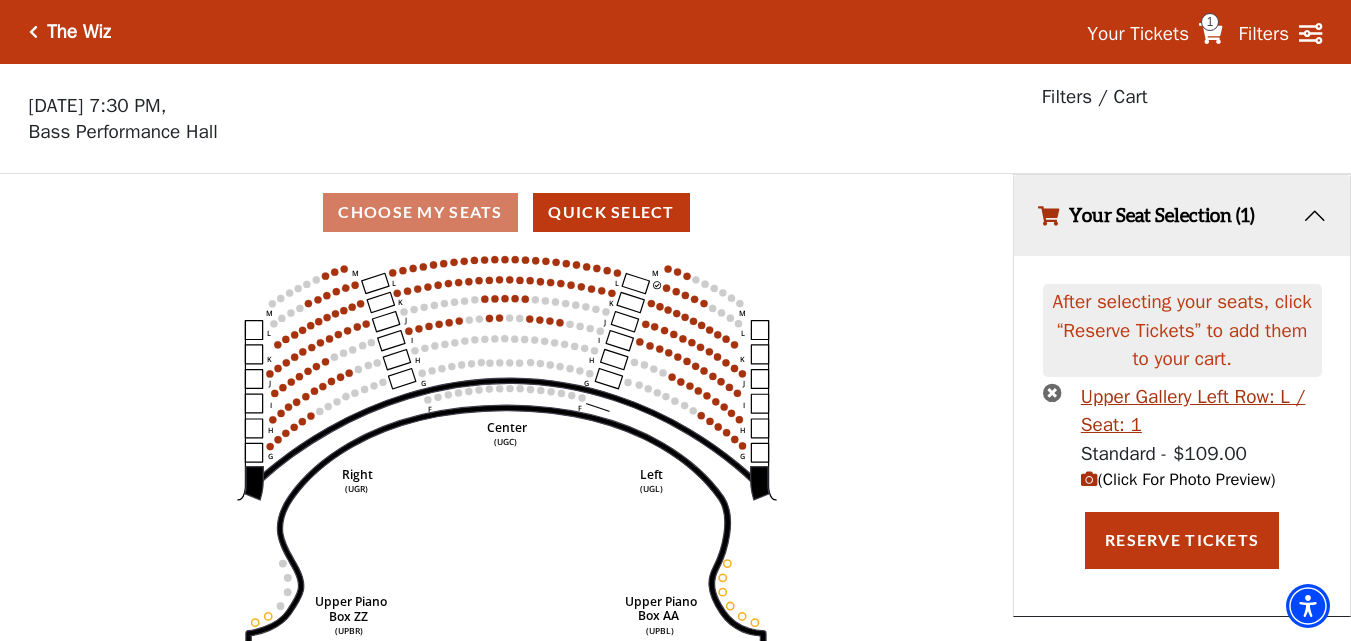 click on "Center   (UGC)   Right   (UGR)   Left   (UGL)   Upper Piano   Box ZZ   (UPBR)   Upper Piano   Box AA   (UPBL)   M   L   K   J   I   H   G   M   L   K   J   I   H   G   M   L   K   J   I   H   G   F   M   L   K   J   I   H   G   F" 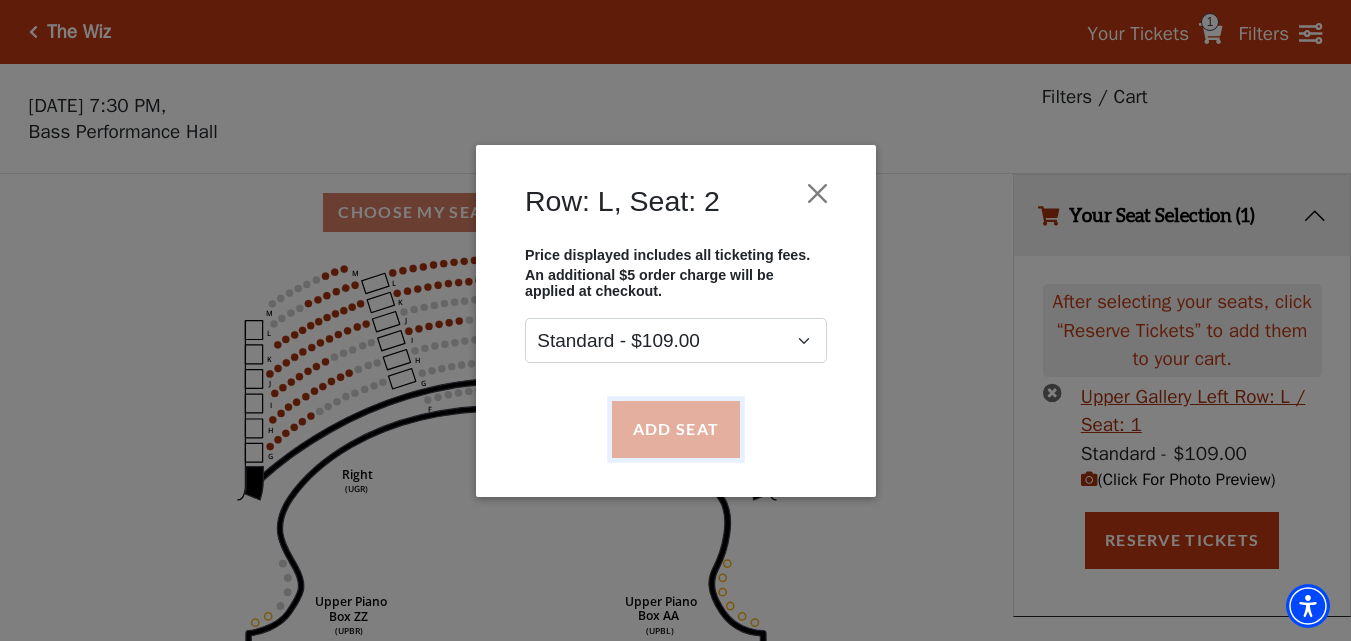 click on "Add Seat" at bounding box center [675, 429] 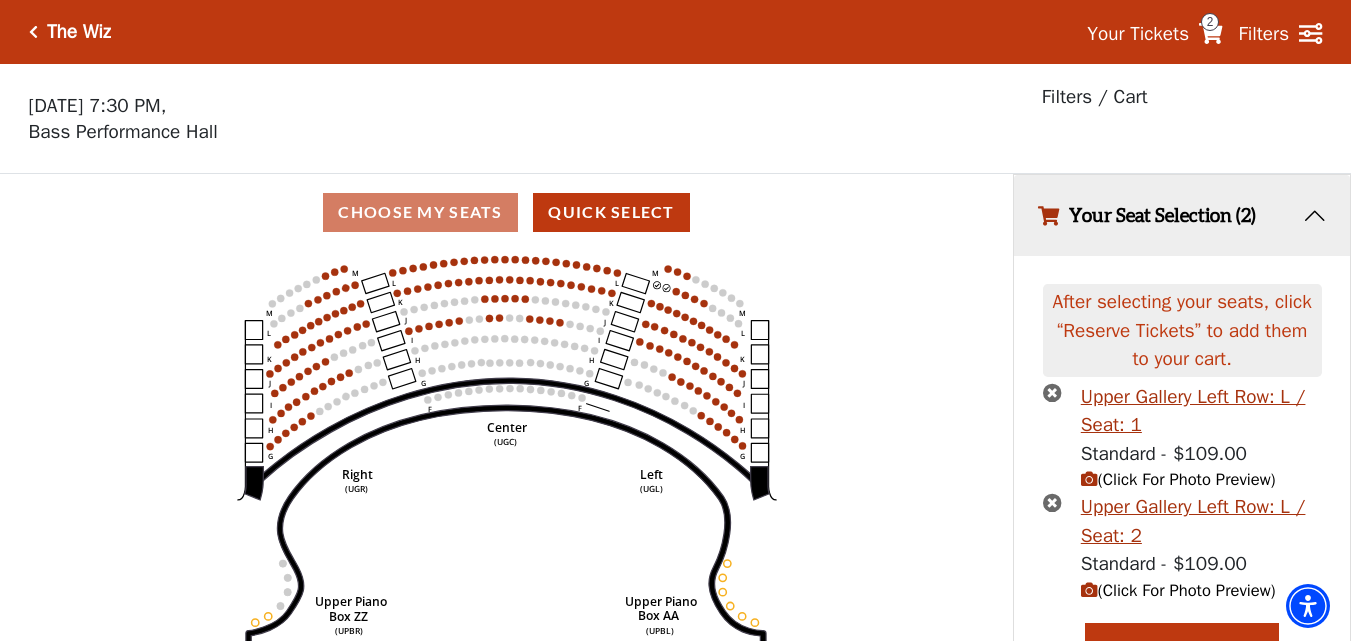 scroll, scrollTop: 38, scrollLeft: 0, axis: vertical 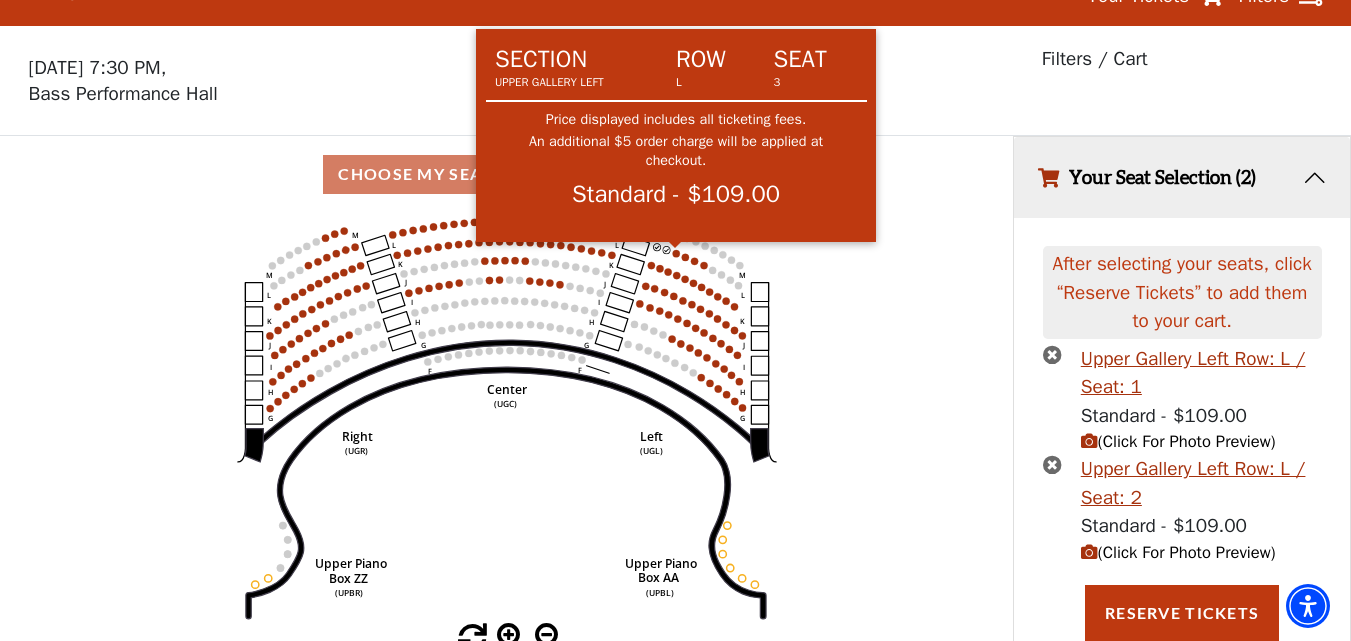 click 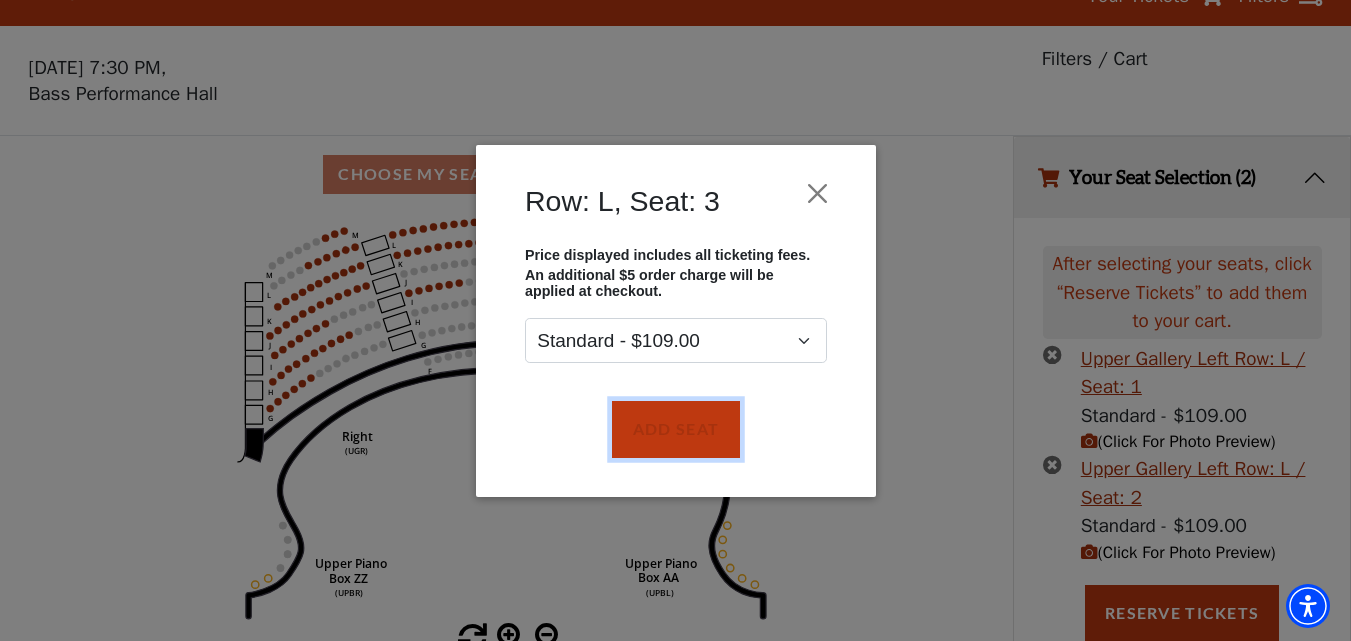 click on "Add Seat" at bounding box center (675, 429) 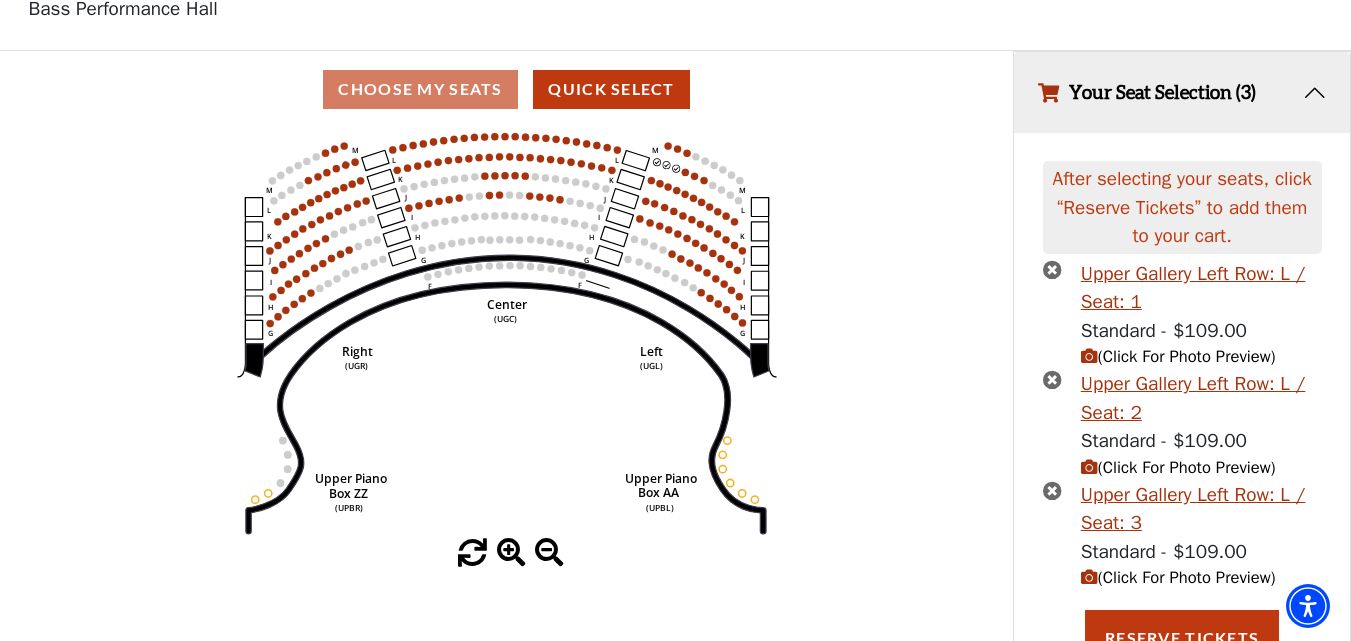 scroll, scrollTop: 149, scrollLeft: 0, axis: vertical 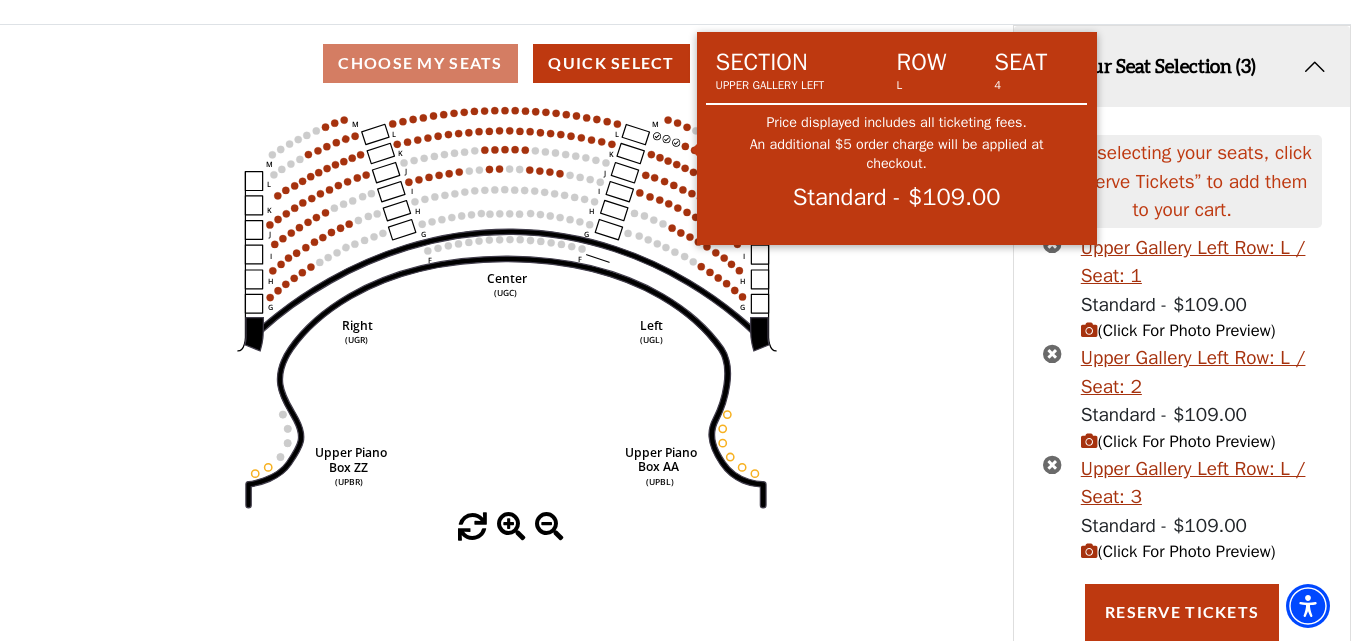 click 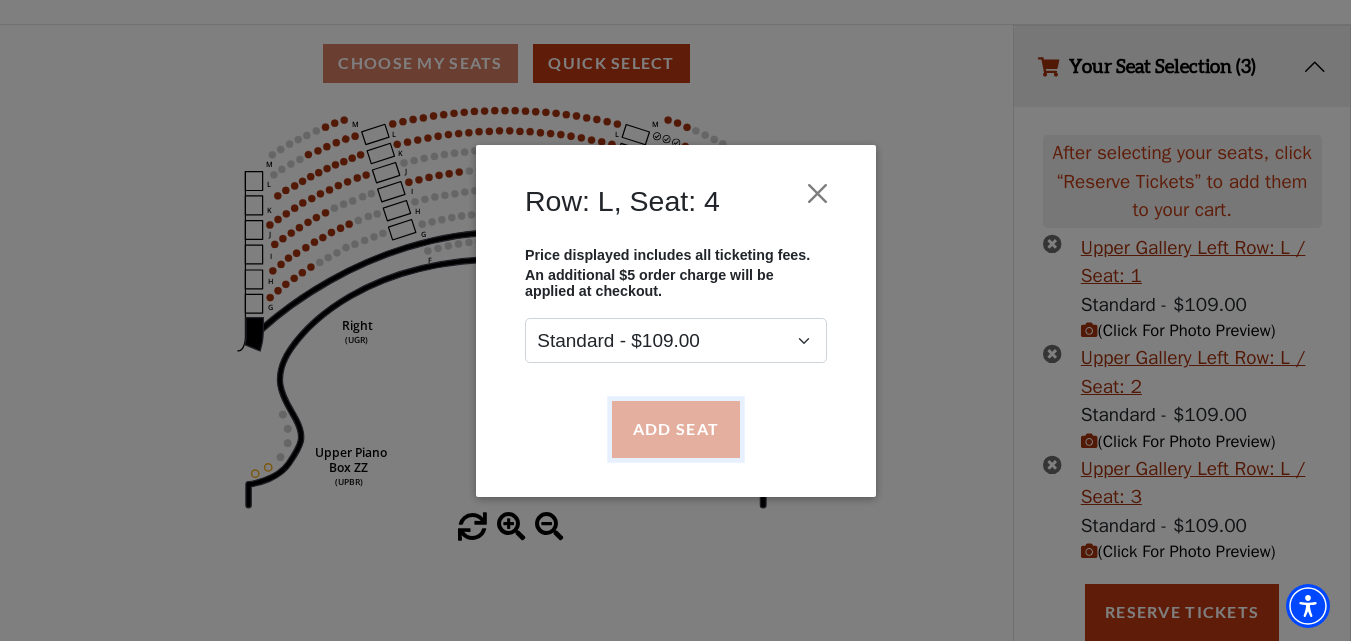 click on "Add Seat" at bounding box center (675, 429) 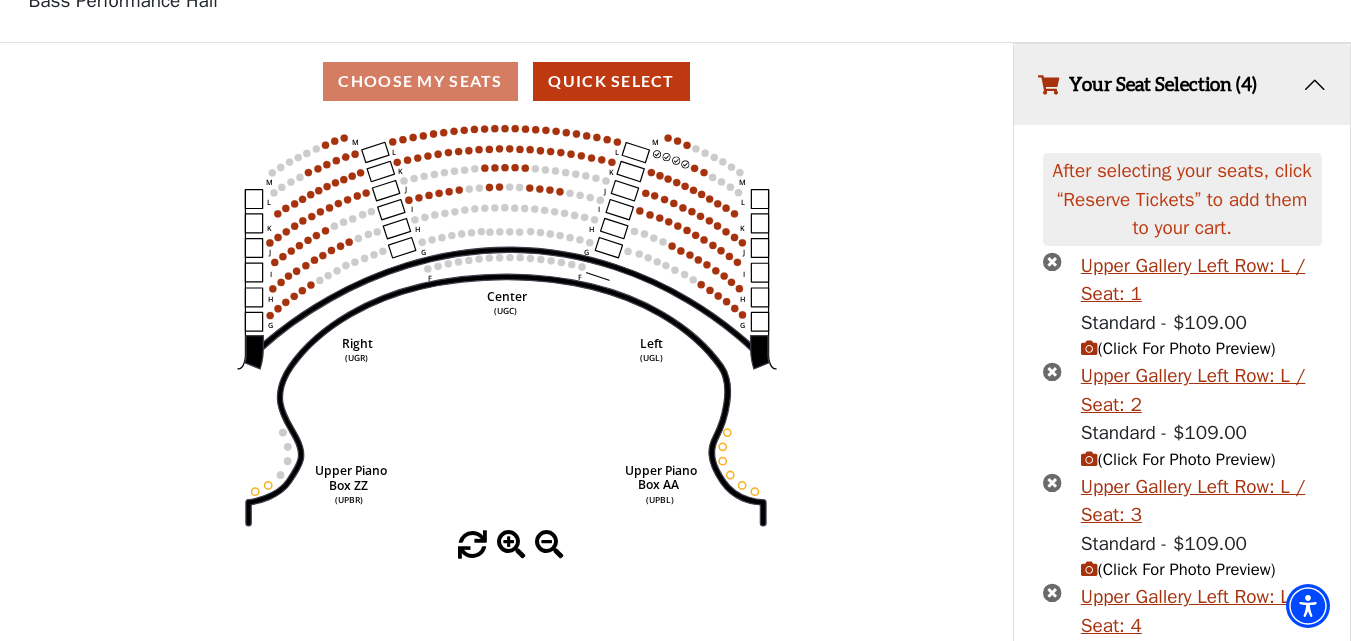 scroll, scrollTop: 308, scrollLeft: 0, axis: vertical 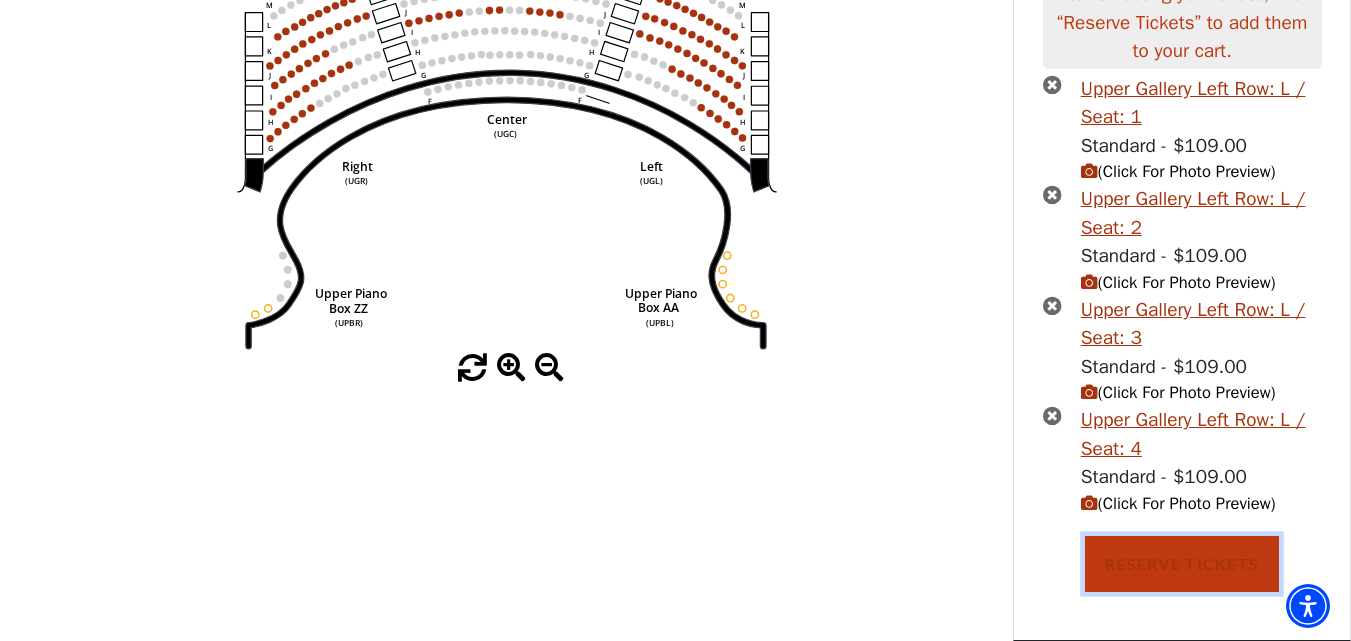 click on "Reserve Tickets" at bounding box center (1182, 564) 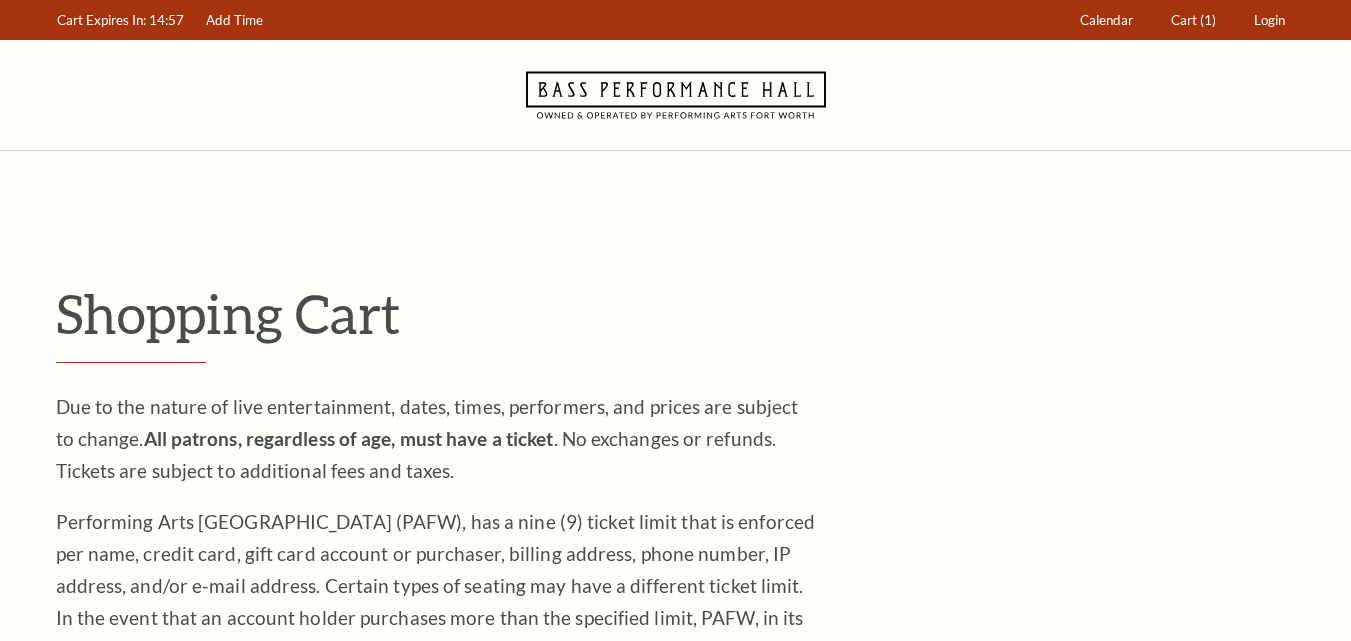 scroll, scrollTop: 0, scrollLeft: 0, axis: both 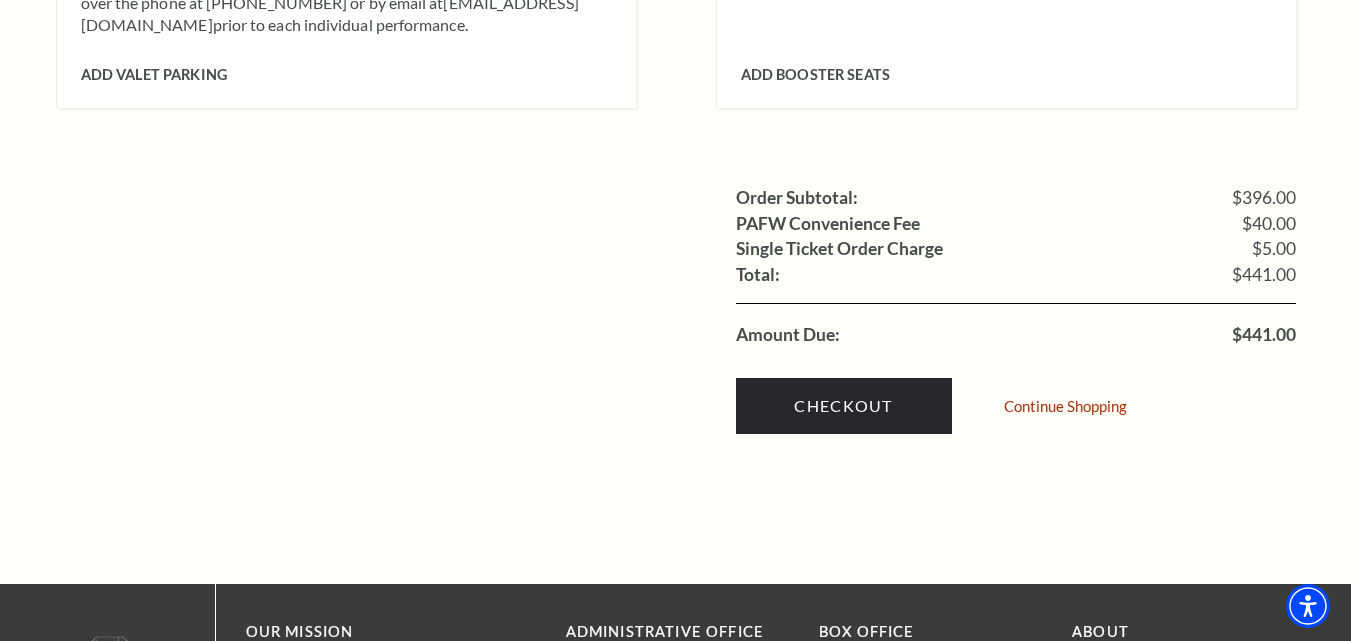 click on "Checkout
Continue Shopping" at bounding box center [1016, 401] 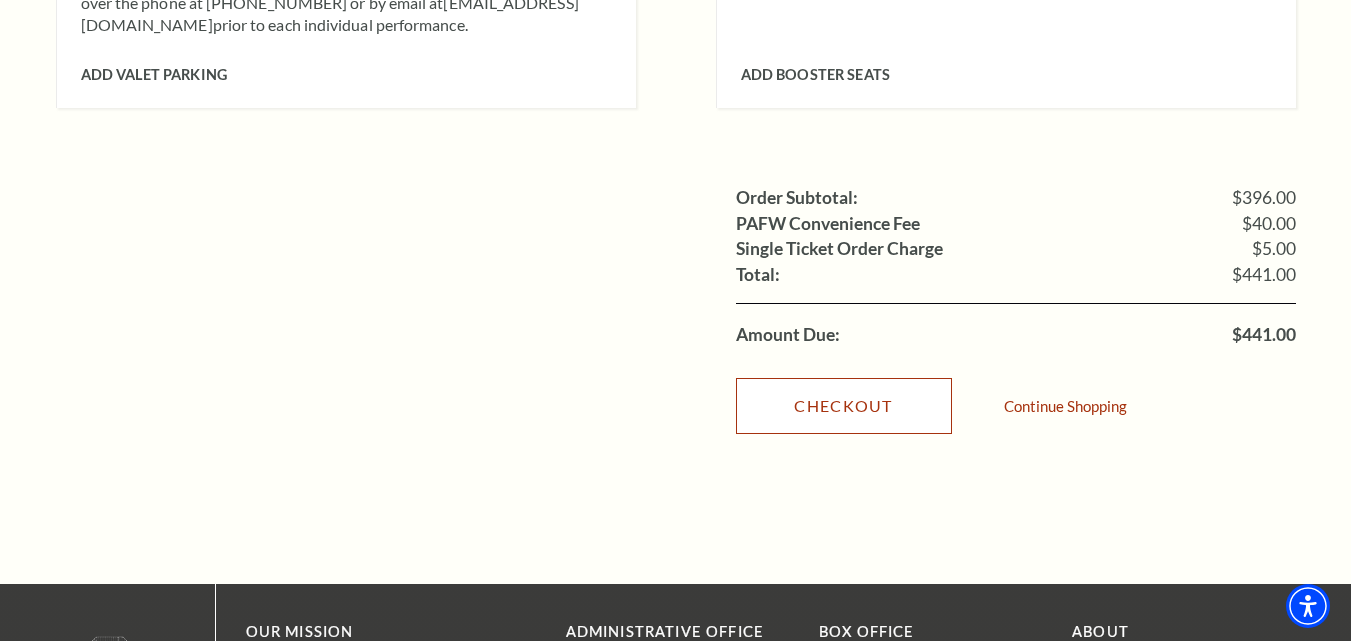 click on "Checkout" at bounding box center [844, 406] 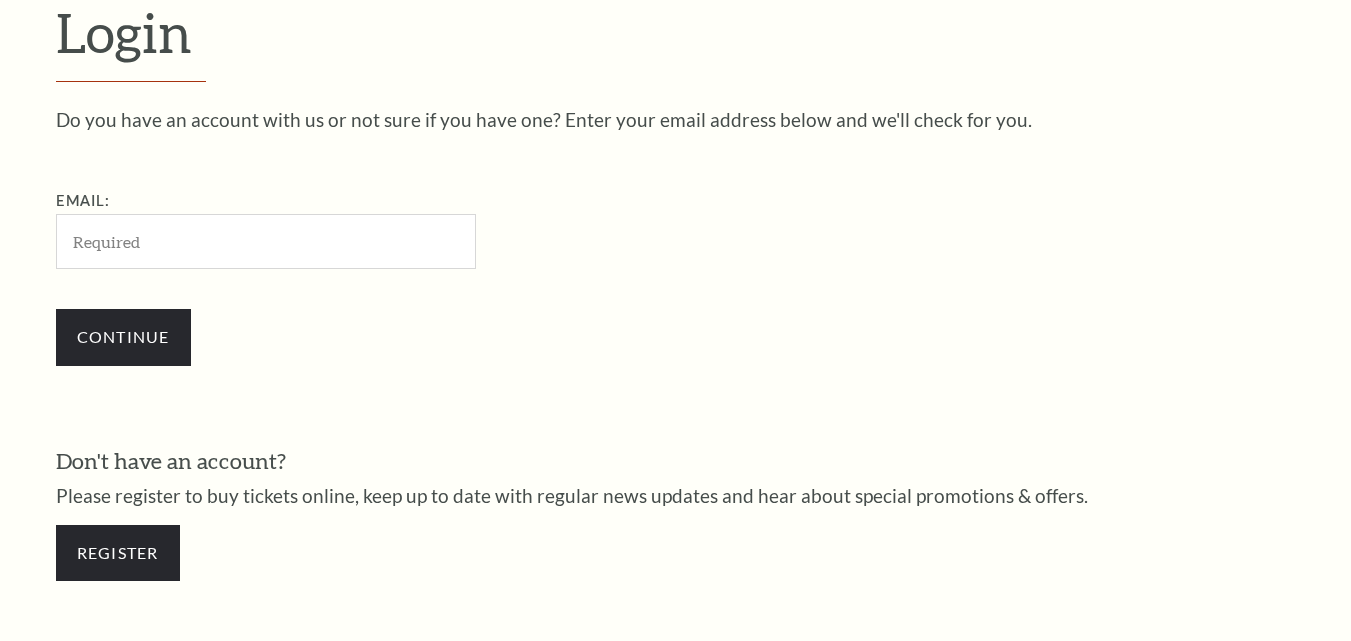 scroll, scrollTop: 0, scrollLeft: 0, axis: both 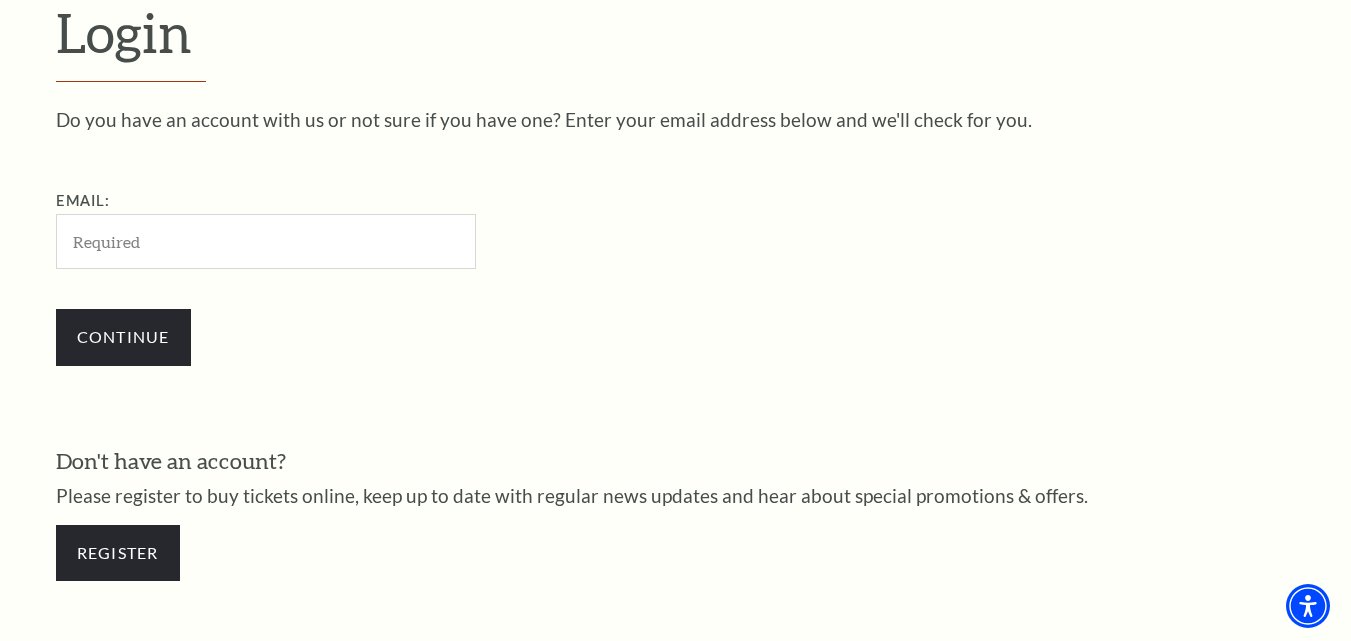 click on "Email:" at bounding box center (266, 241) 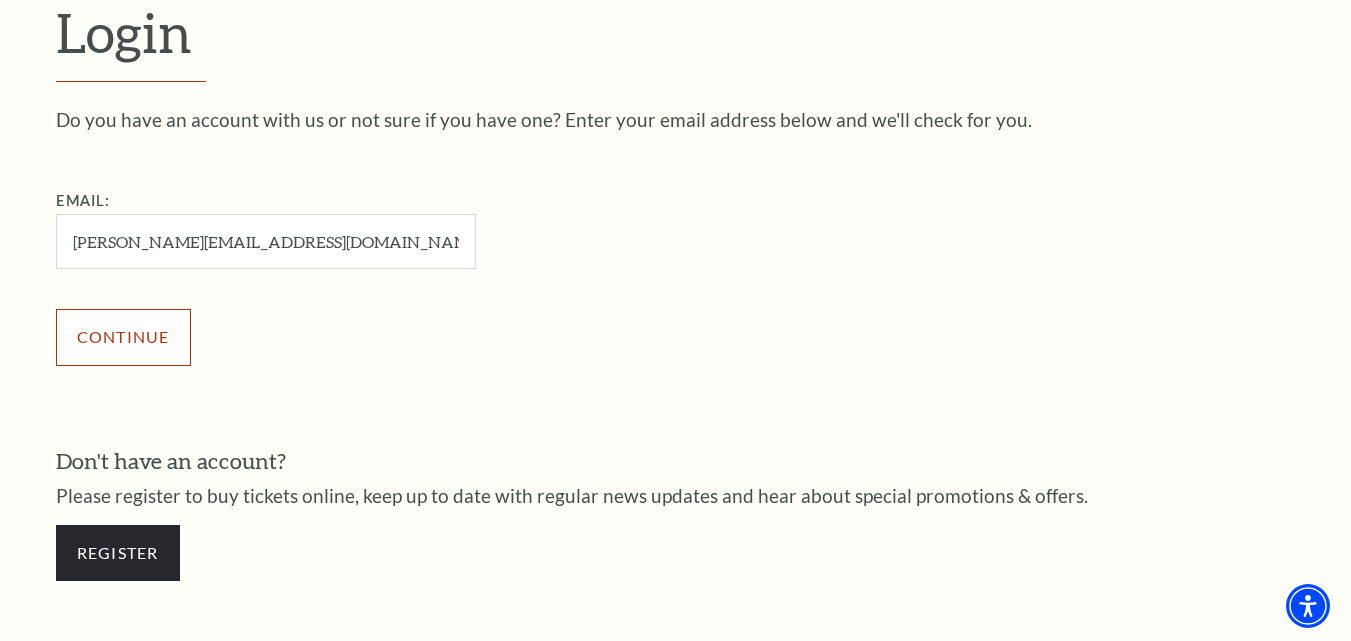 click on "Continue" at bounding box center [123, 337] 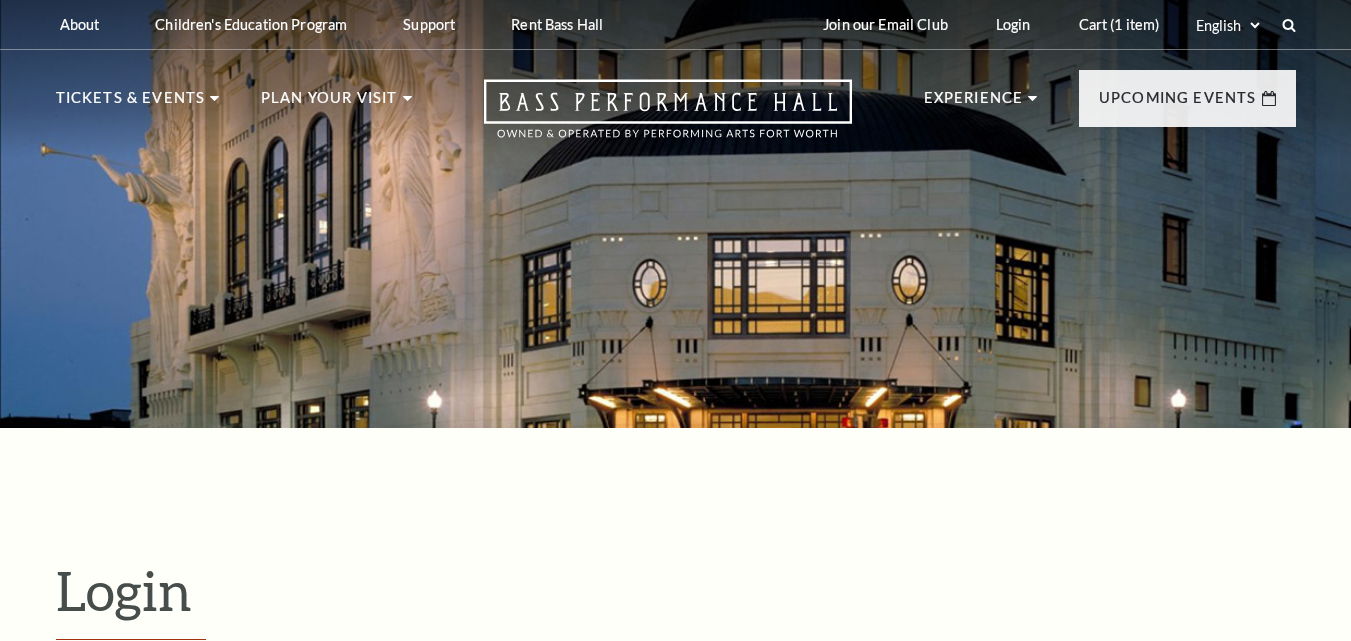 scroll, scrollTop: 498, scrollLeft: 0, axis: vertical 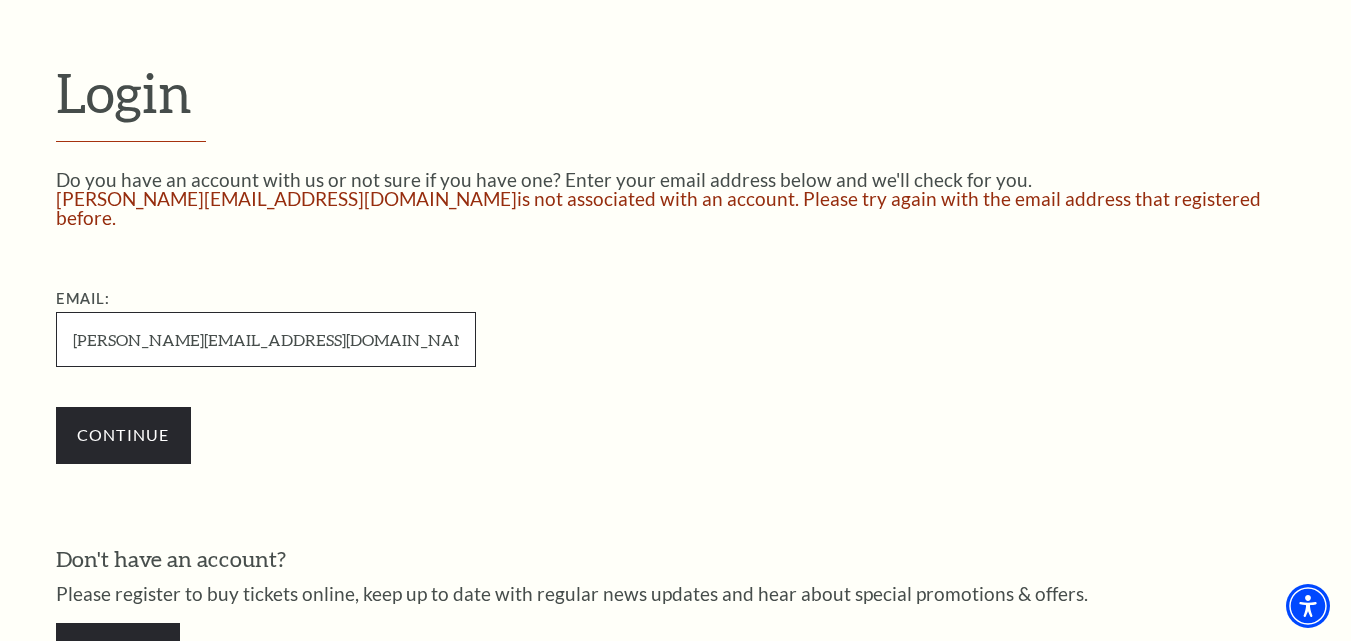 click on "[PERSON_NAME][EMAIL_ADDRESS][DOMAIN_NAME]" at bounding box center (266, 339) 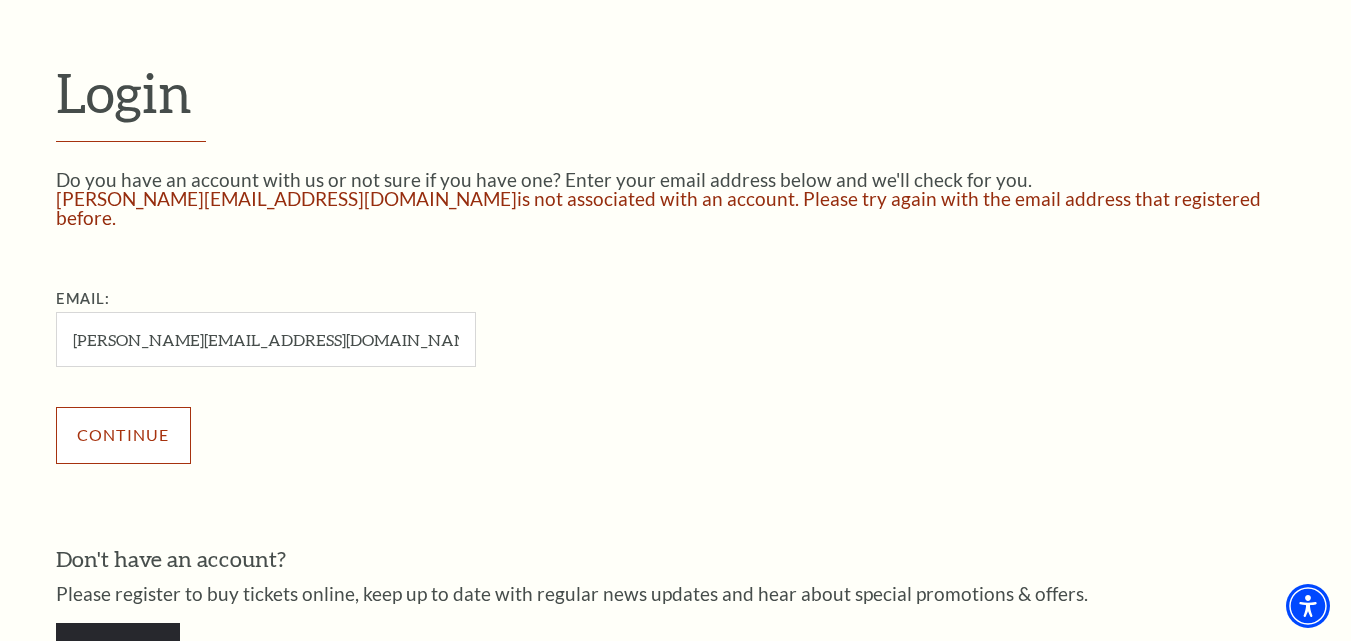 click on "Continue" at bounding box center [123, 435] 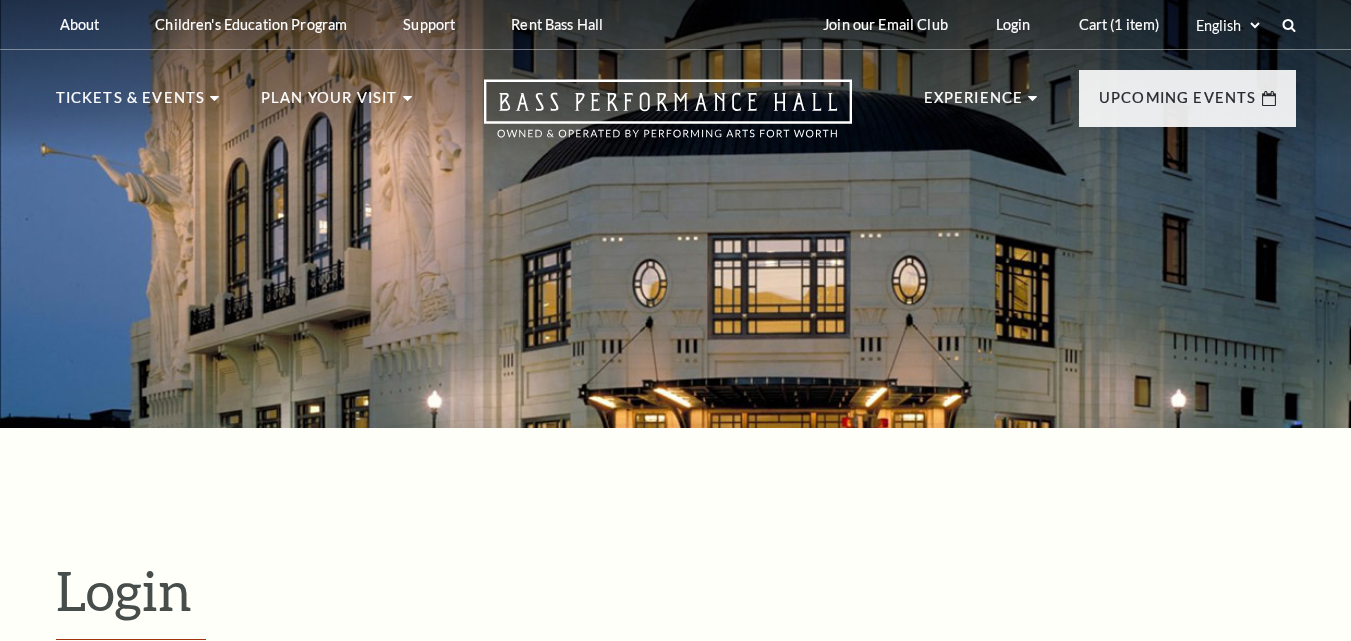 scroll, scrollTop: 498, scrollLeft: 0, axis: vertical 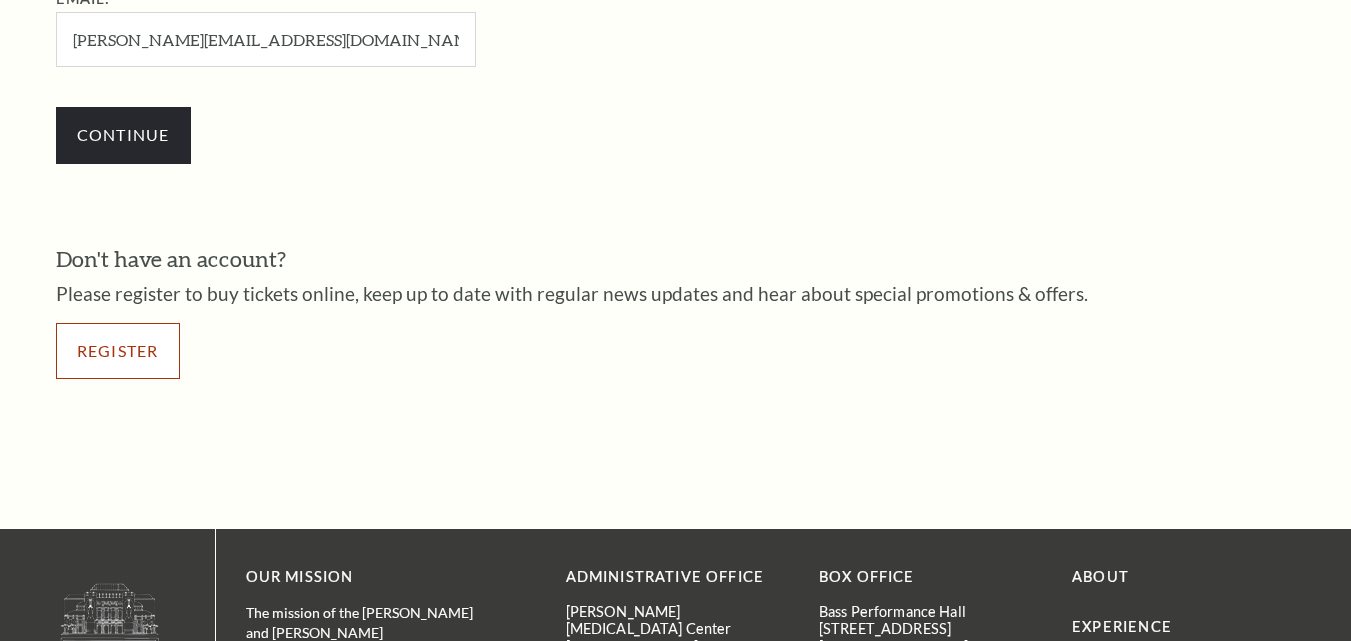 click on "Register" at bounding box center (118, 351) 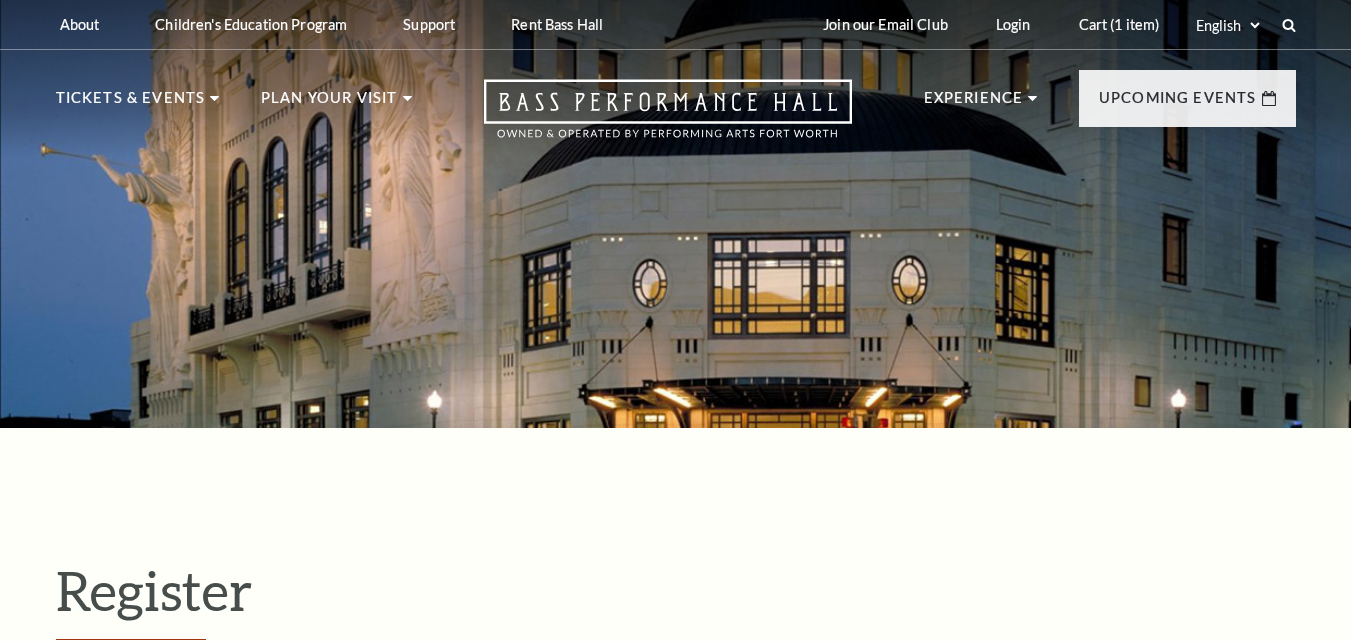 select on "1" 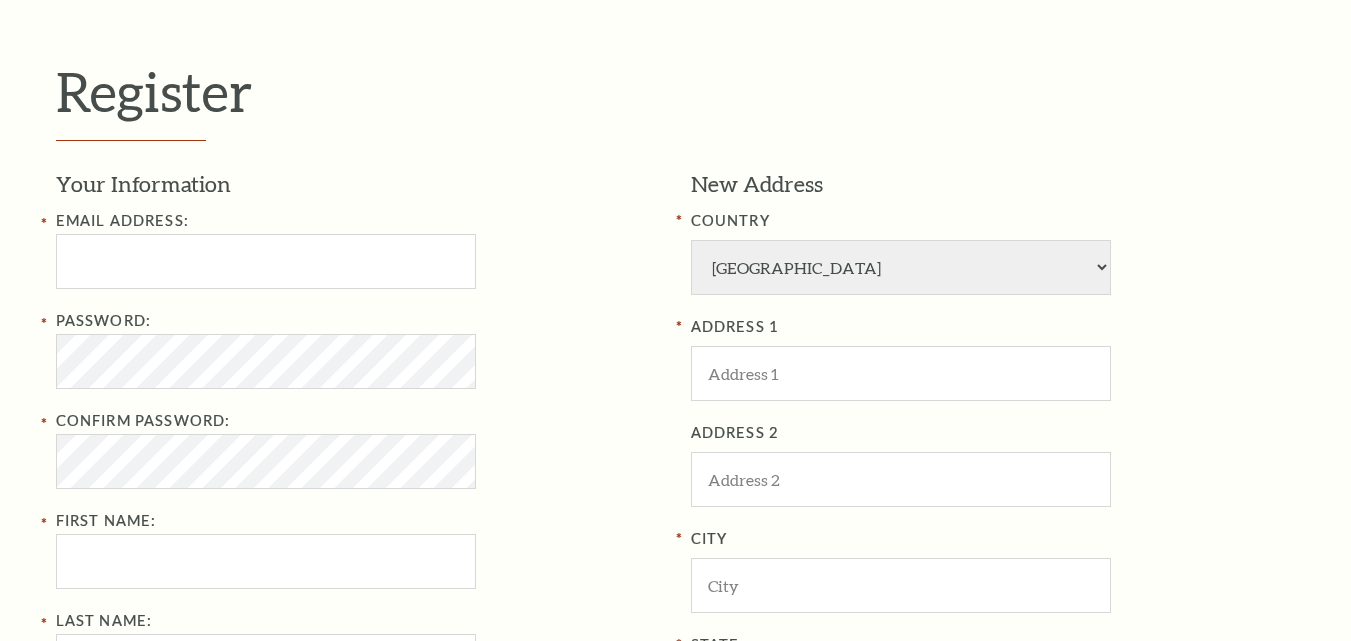scroll, scrollTop: 0, scrollLeft: 0, axis: both 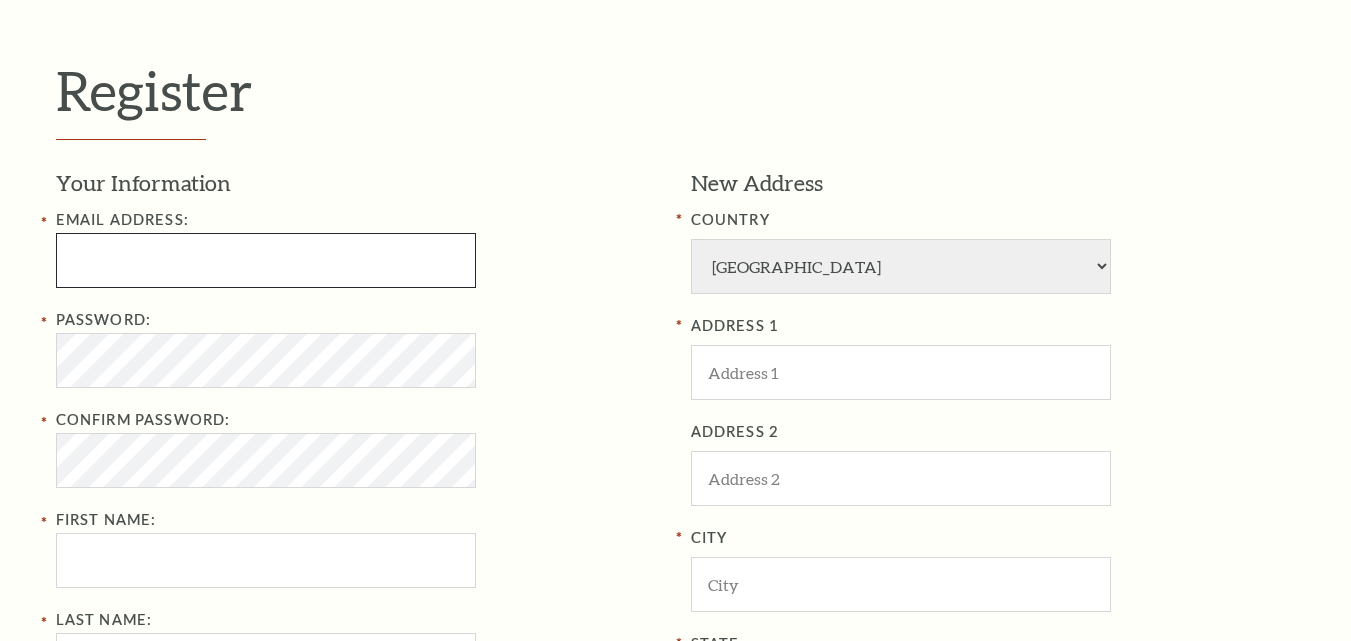 click at bounding box center (266, 260) 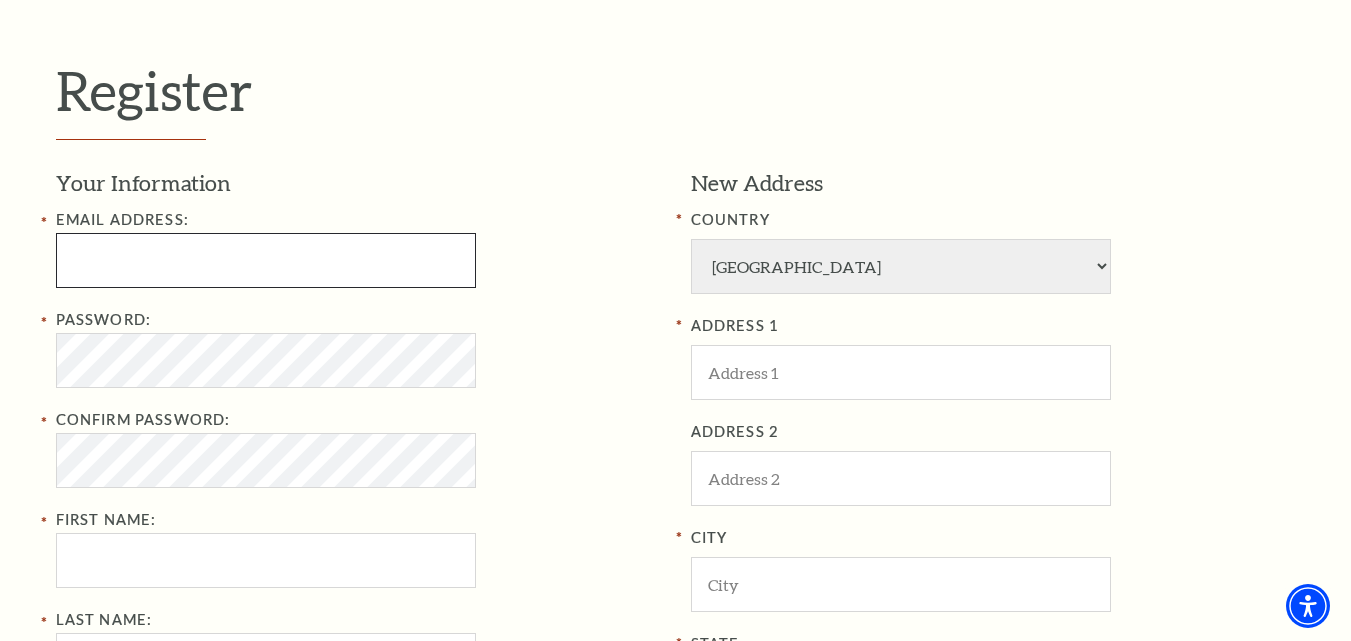 type on "akashkumar.stellardl@gmail.com" 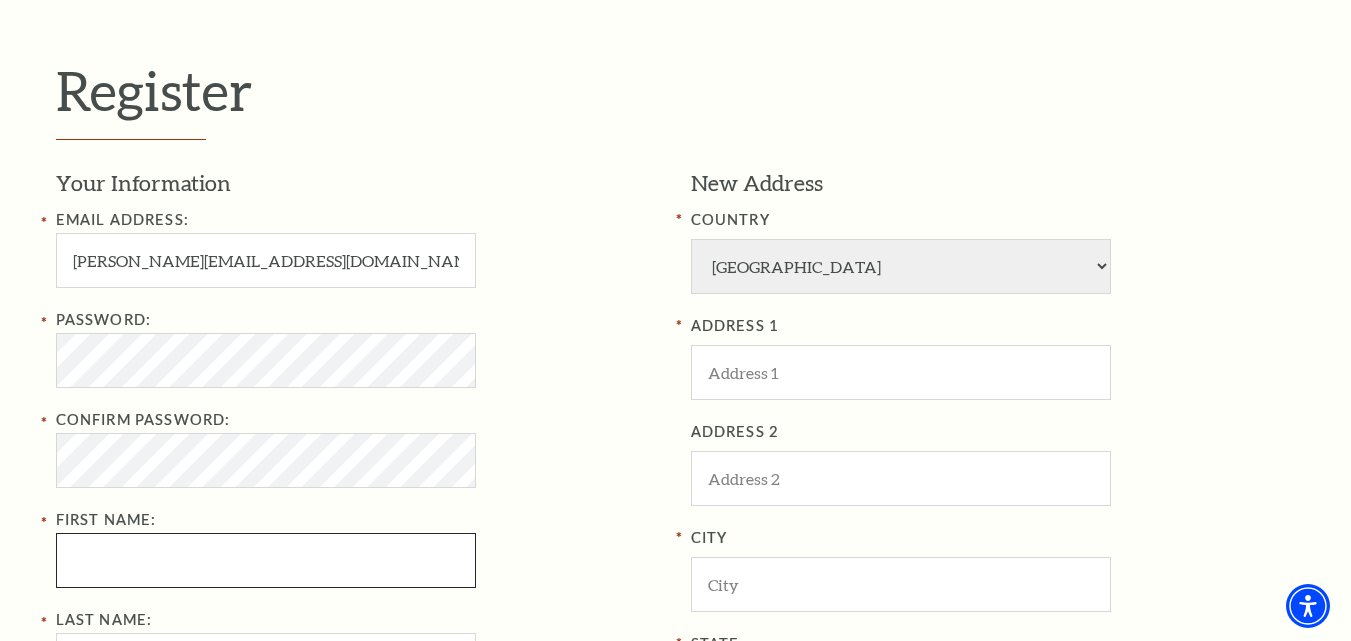 type on "akash" 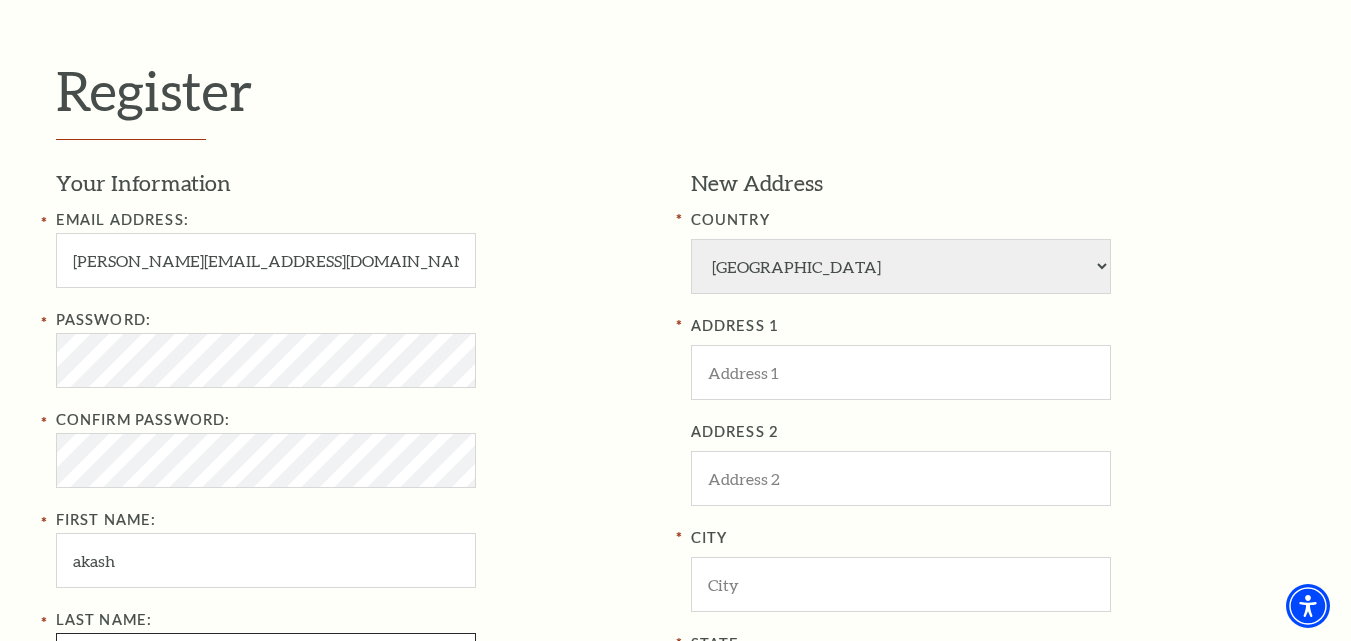 type on "pradhan" 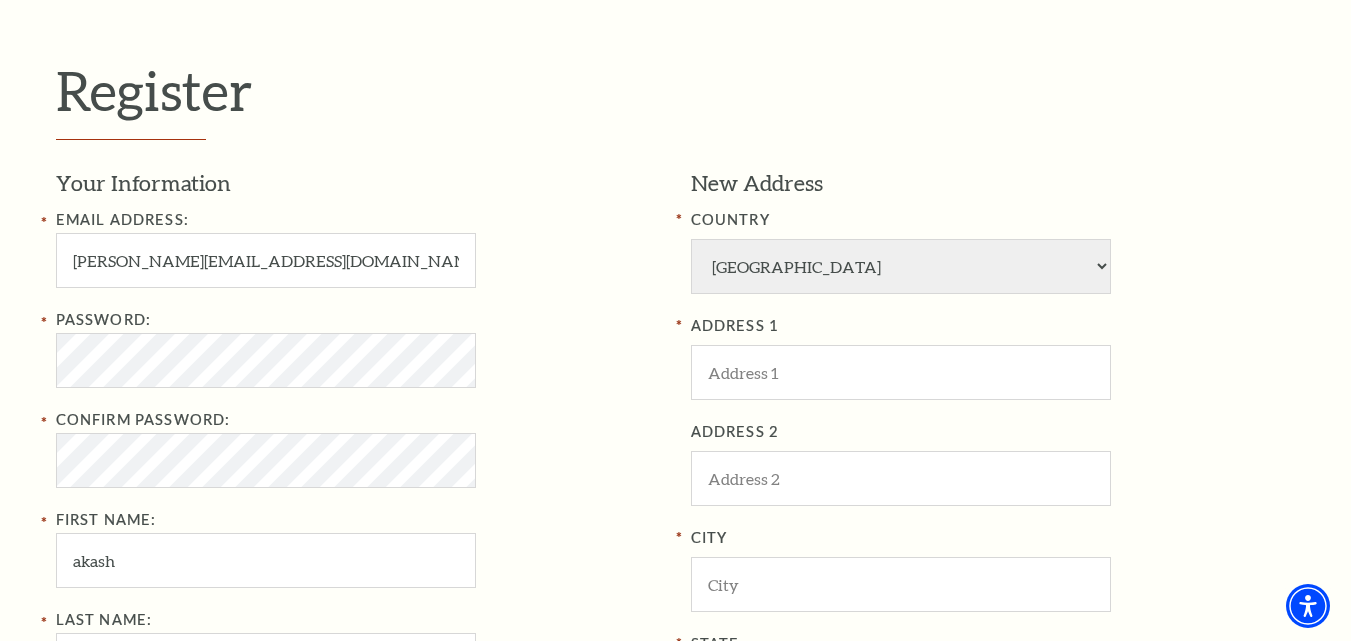 type on "6104490300" 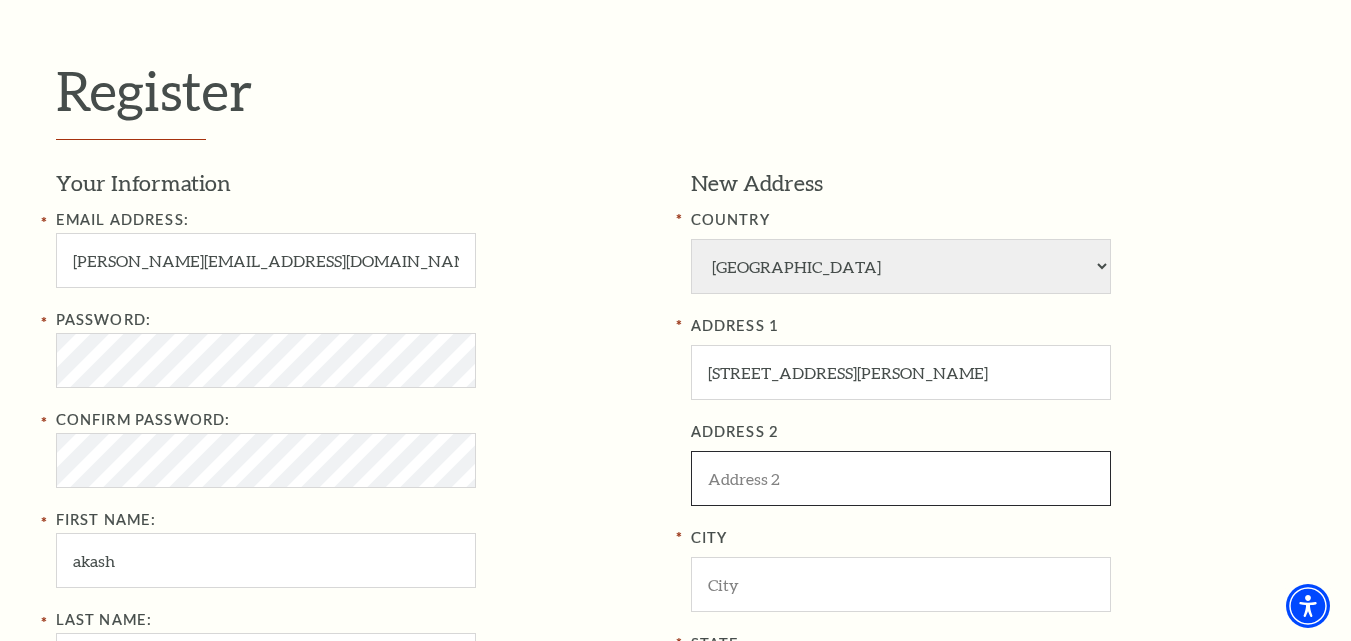 type on "[GEOGRAPHIC_DATA]" 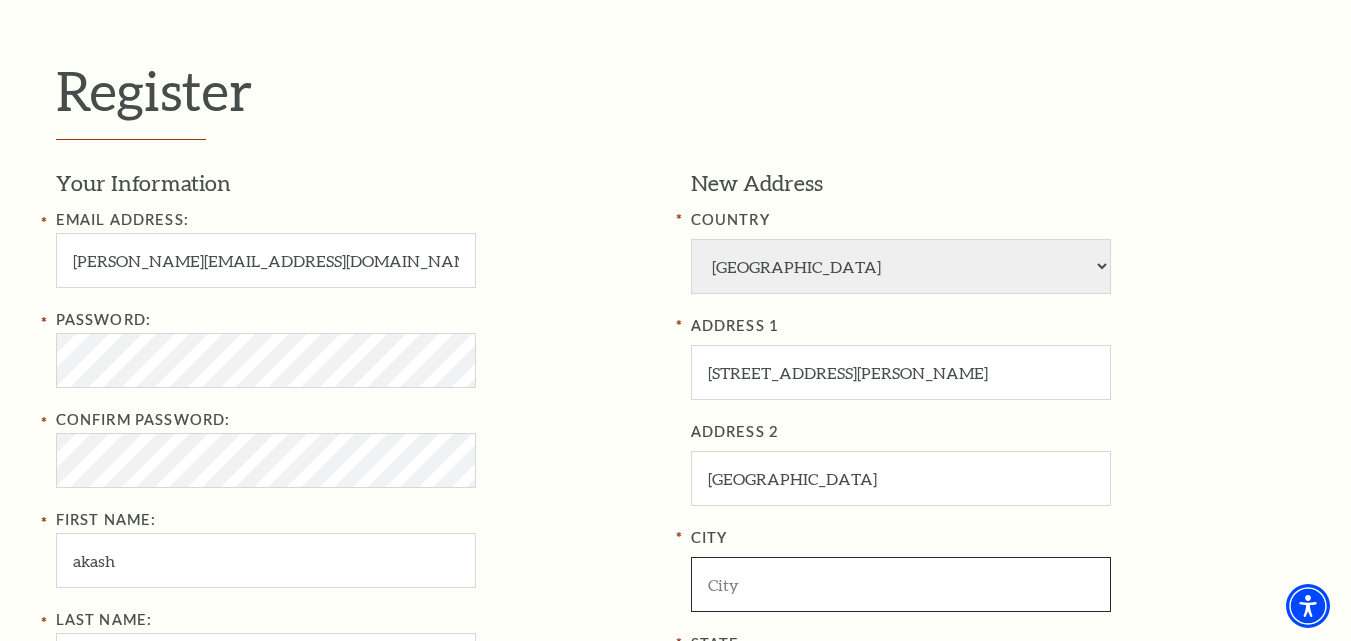 type on "Upper [PERSON_NAME]" 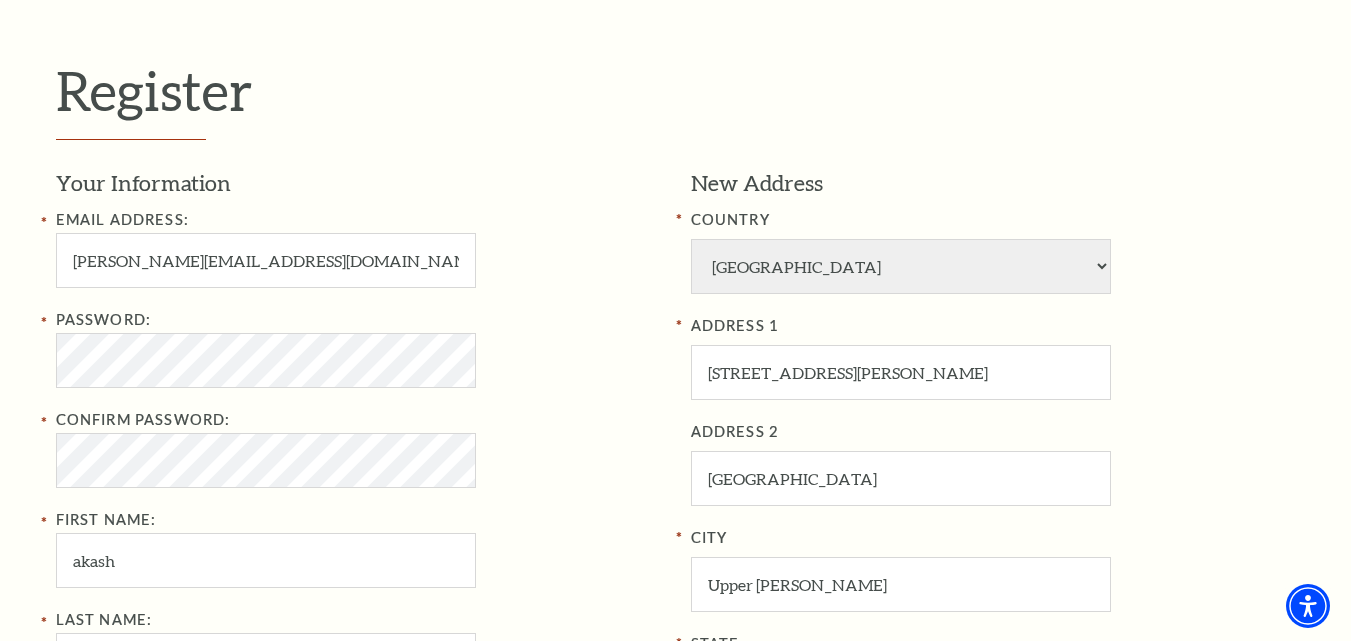 select on "PA" 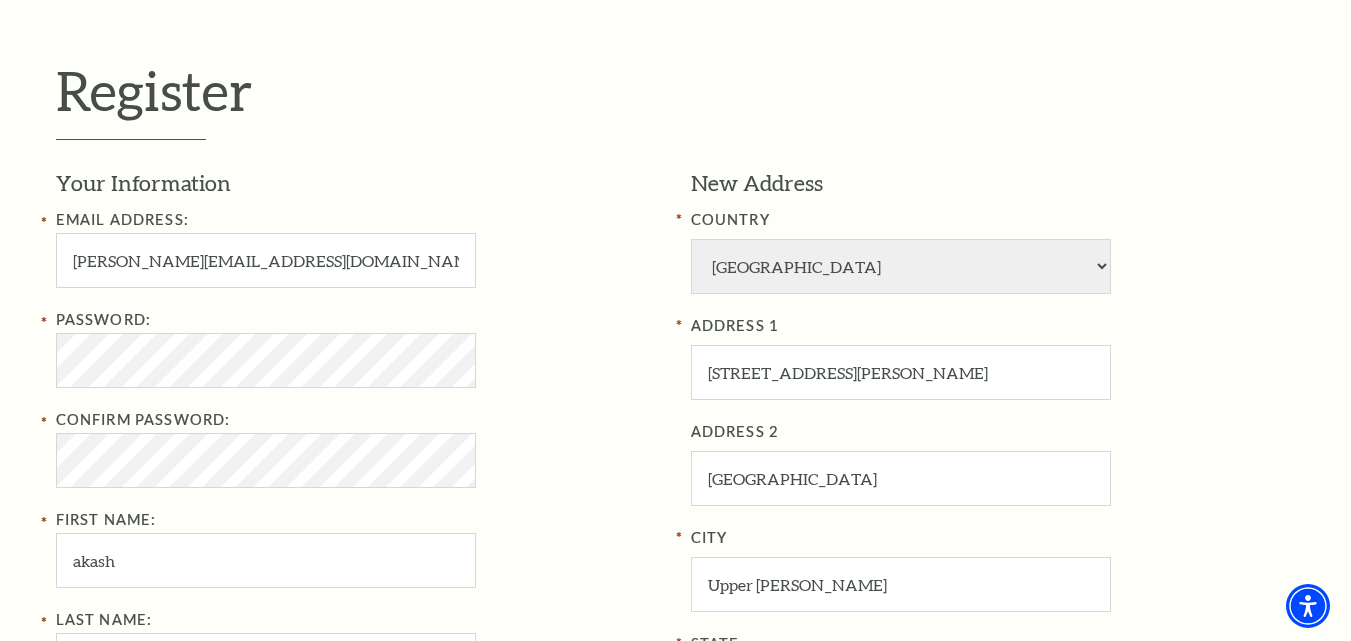 click on "akashkumar.stellardl@gmail.com" at bounding box center (266, 260) 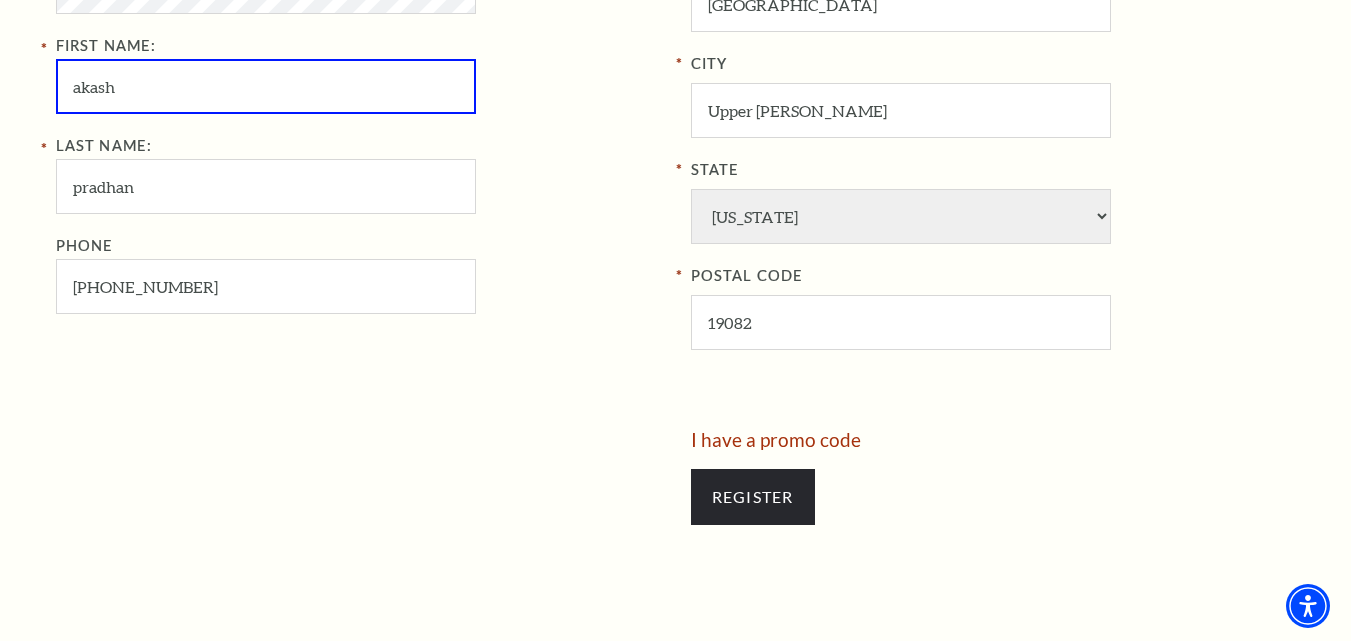 scroll, scrollTop: 1000, scrollLeft: 0, axis: vertical 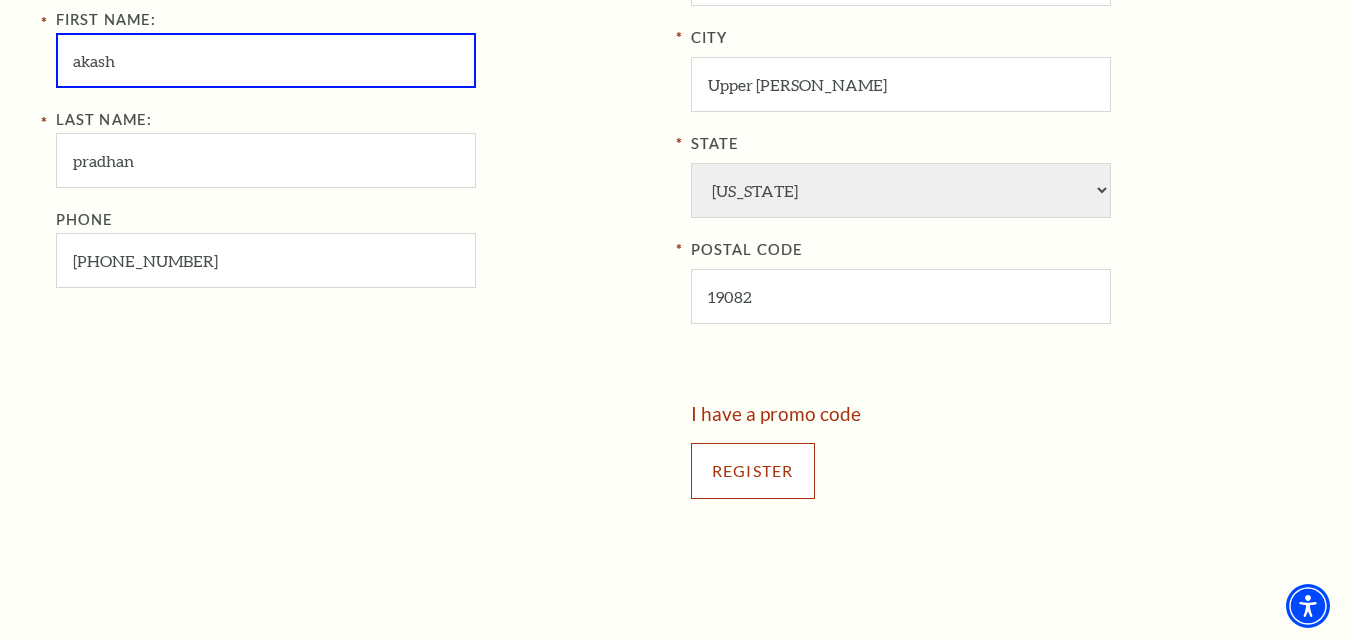 click on "Register" at bounding box center [753, 471] 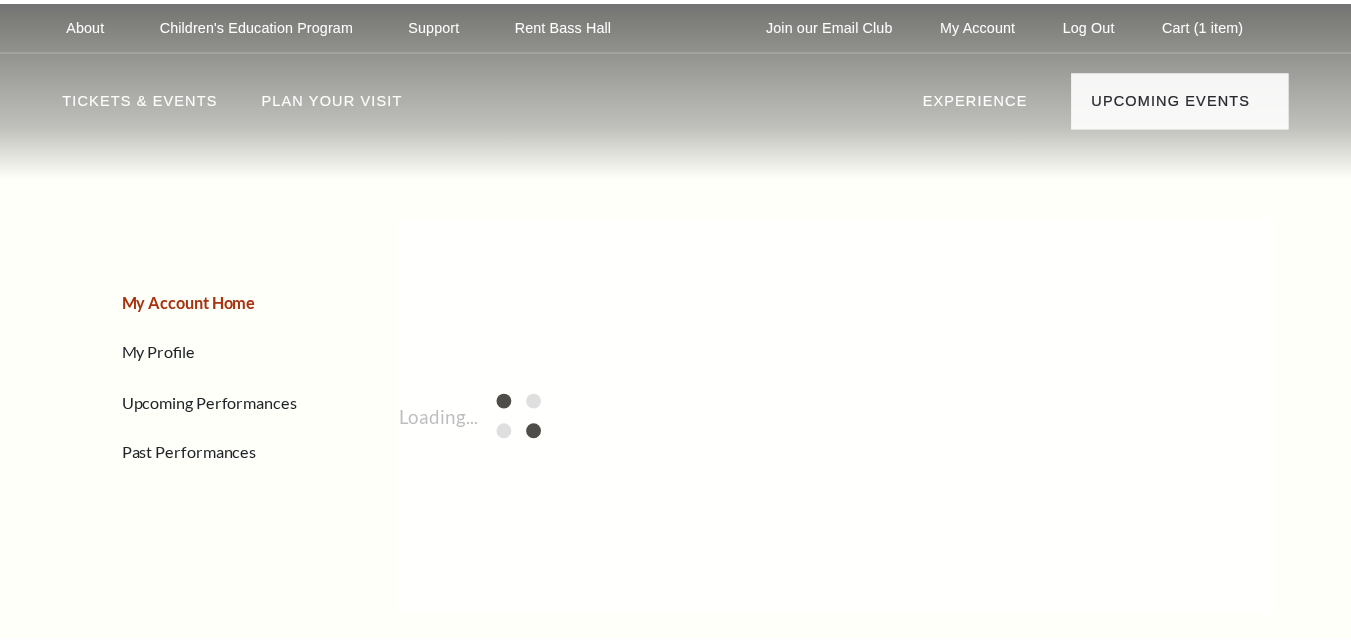 scroll, scrollTop: 0, scrollLeft: 0, axis: both 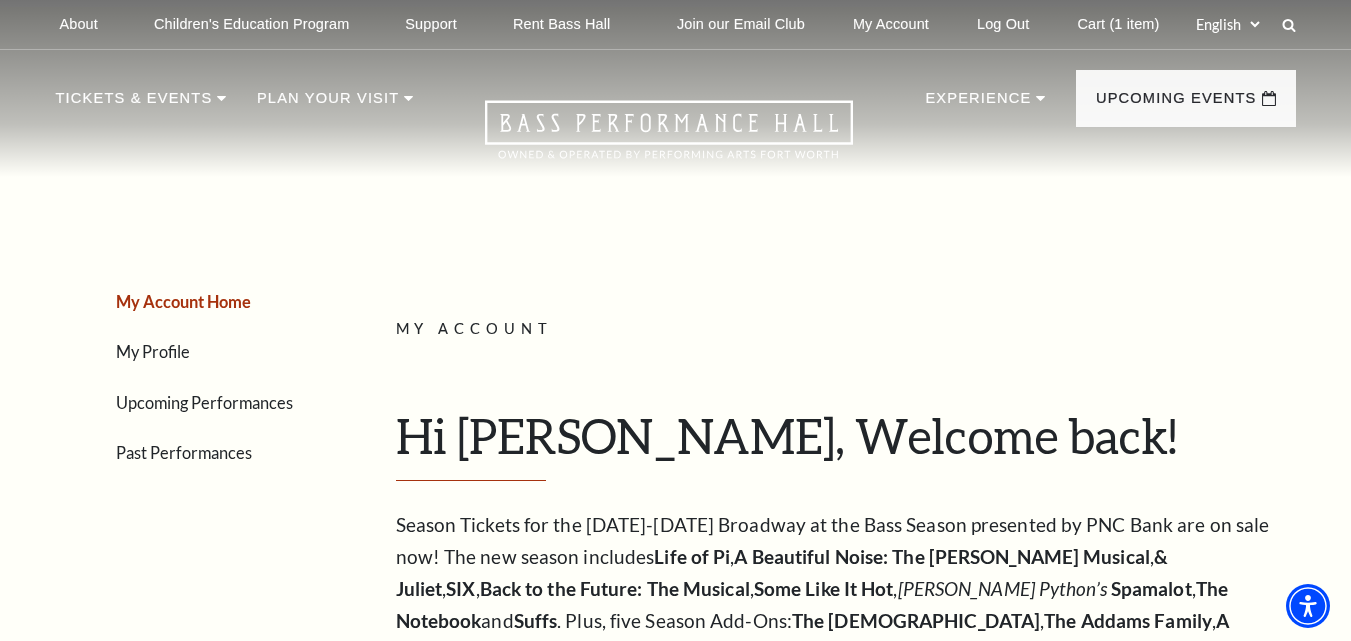 click on "Loading...
My Account
Hi [PERSON_NAME], Welcome back!
My Account Home
My Profile
Upcoming Performances
Past Performances
Season Tickets for the [DATE]-[DATE] Broadway at the Bass Season presented by PNC Bank are on sale now! The new season includes  Life of Pi ,  ,  ," at bounding box center (838, 954) 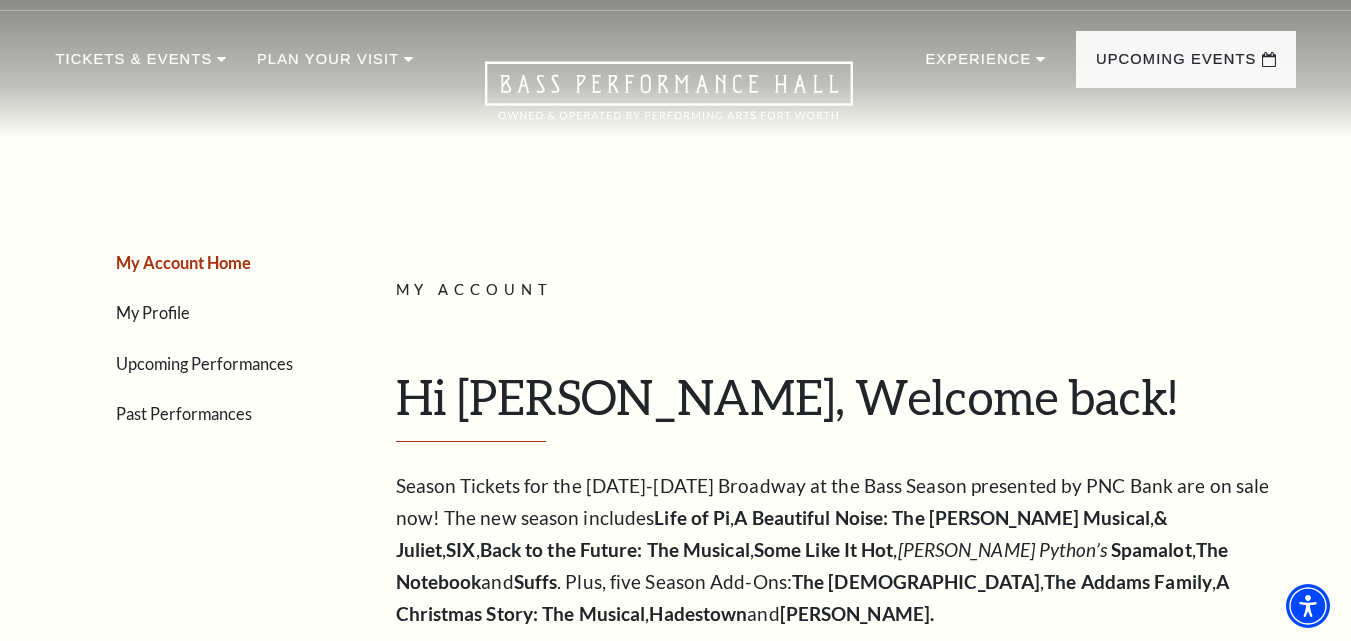 scroll, scrollTop: 0, scrollLeft: 0, axis: both 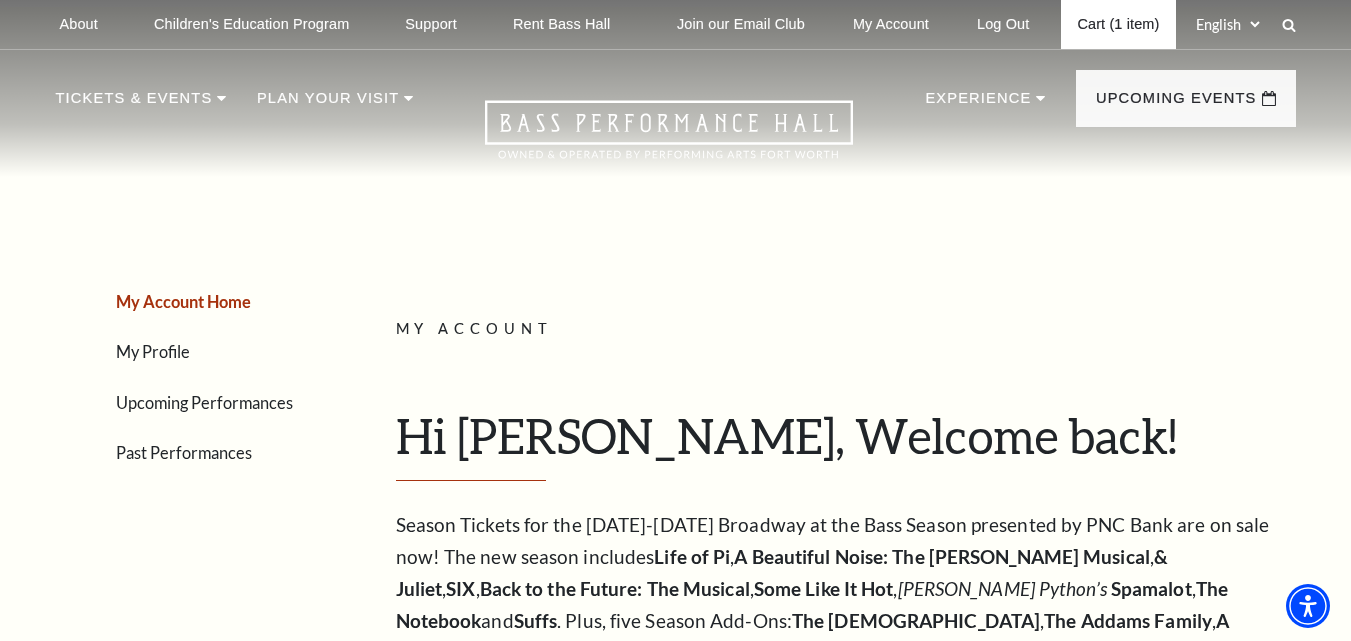 click on "Cart (1 item)" at bounding box center [1118, 24] 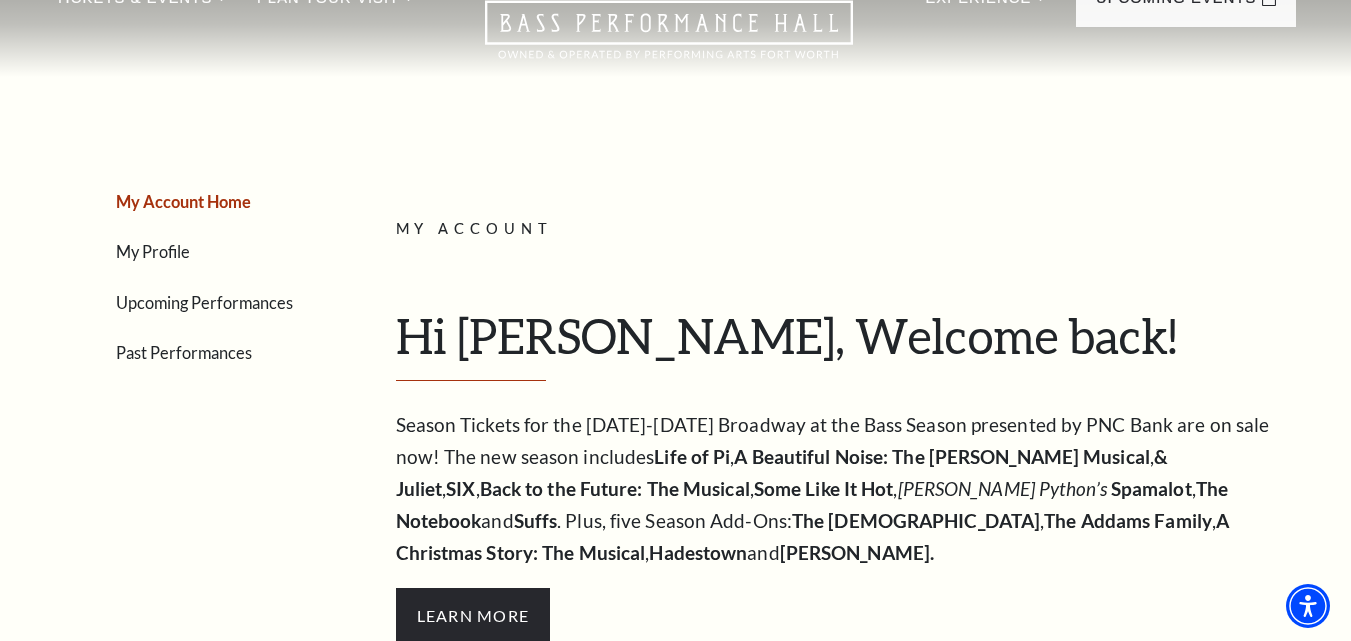 scroll, scrollTop: 0, scrollLeft: 0, axis: both 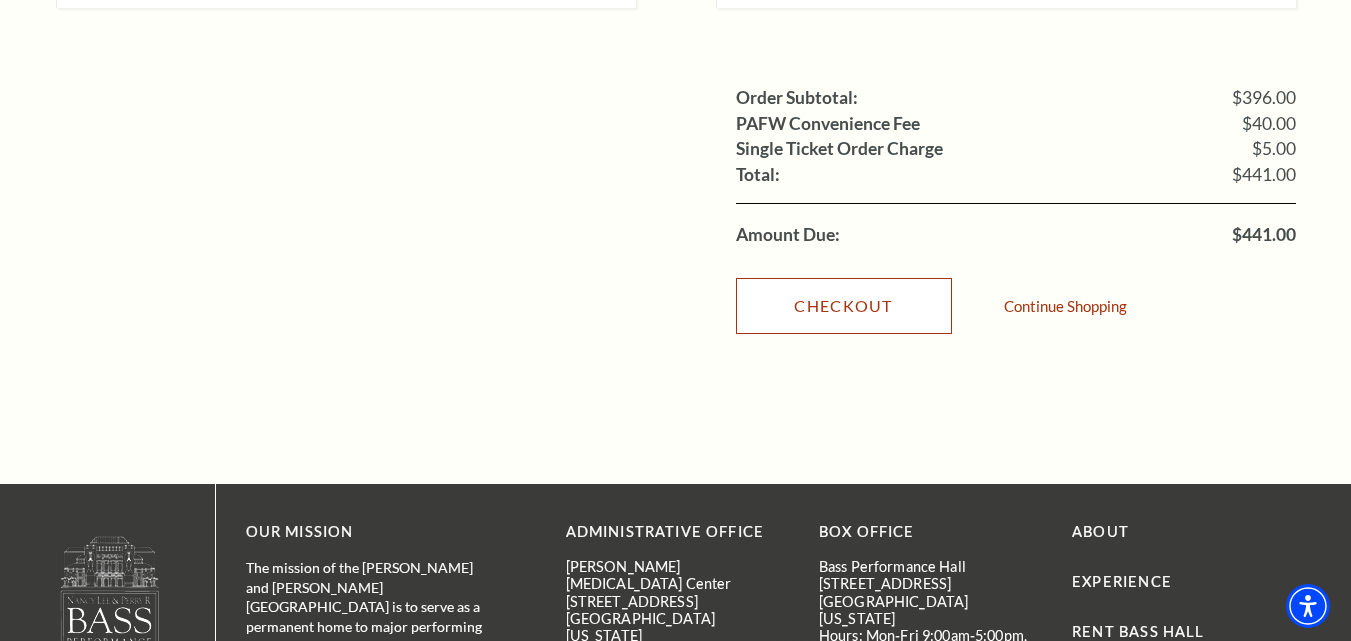 click on "Checkout" at bounding box center (844, 306) 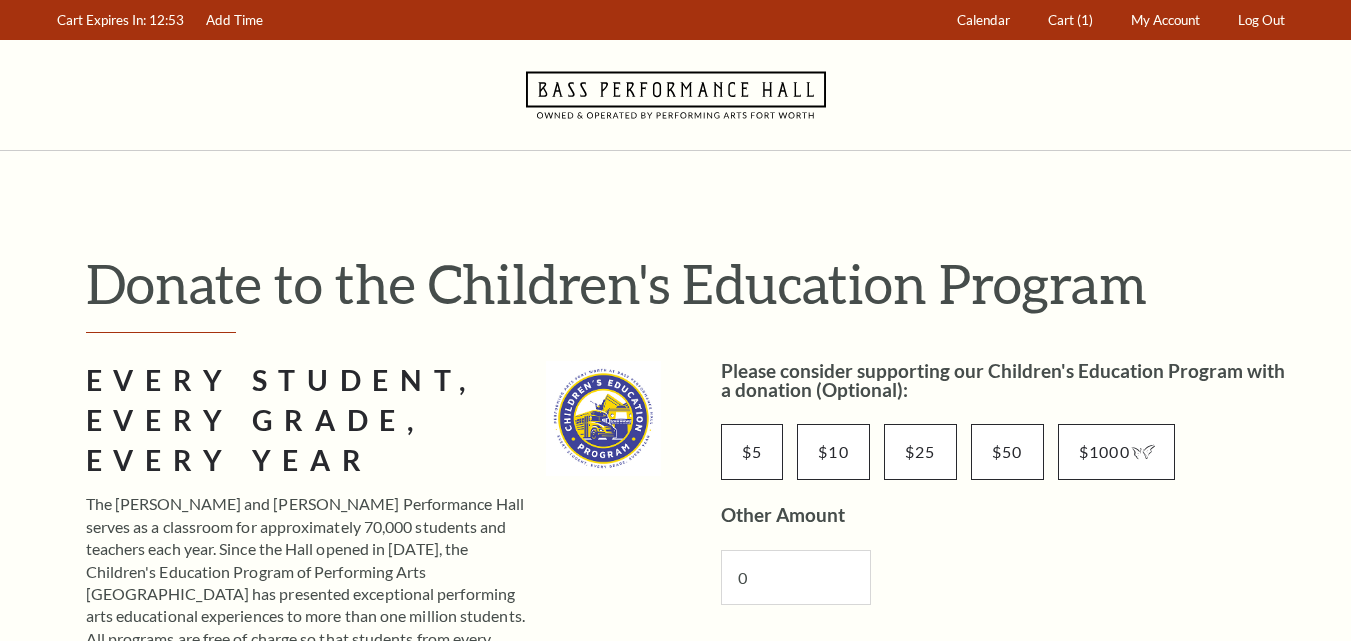 scroll, scrollTop: 0, scrollLeft: 0, axis: both 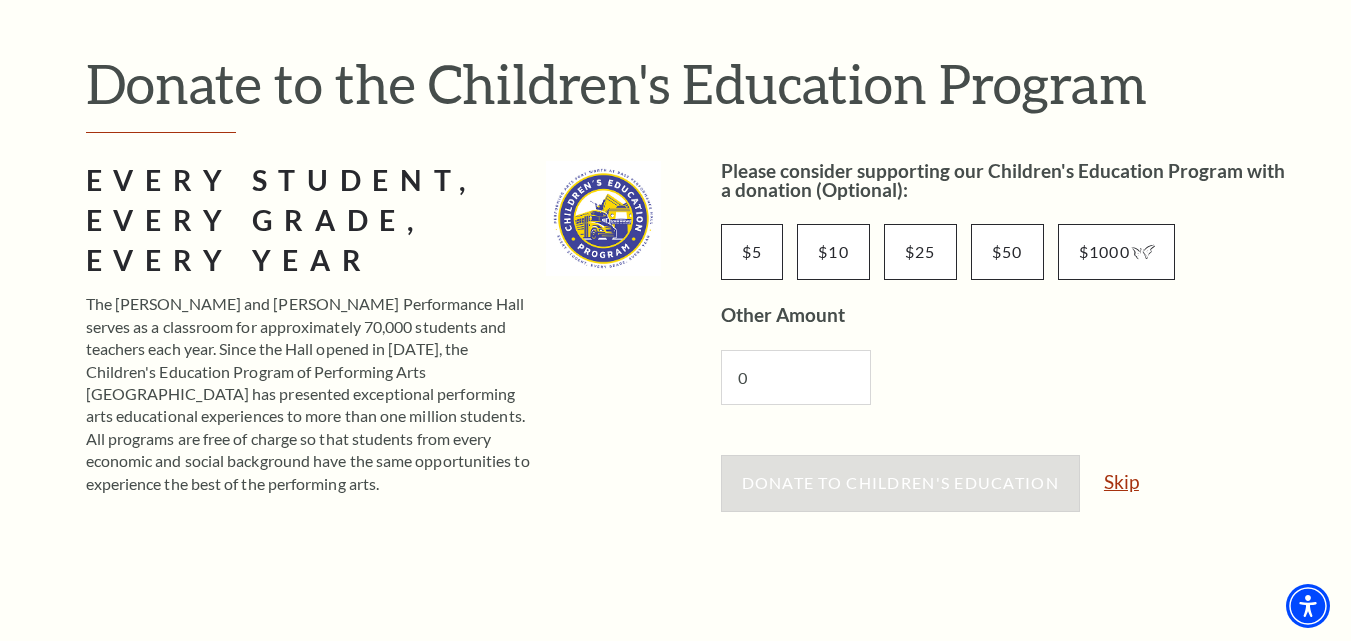 click on "Skip" at bounding box center (1121, 481) 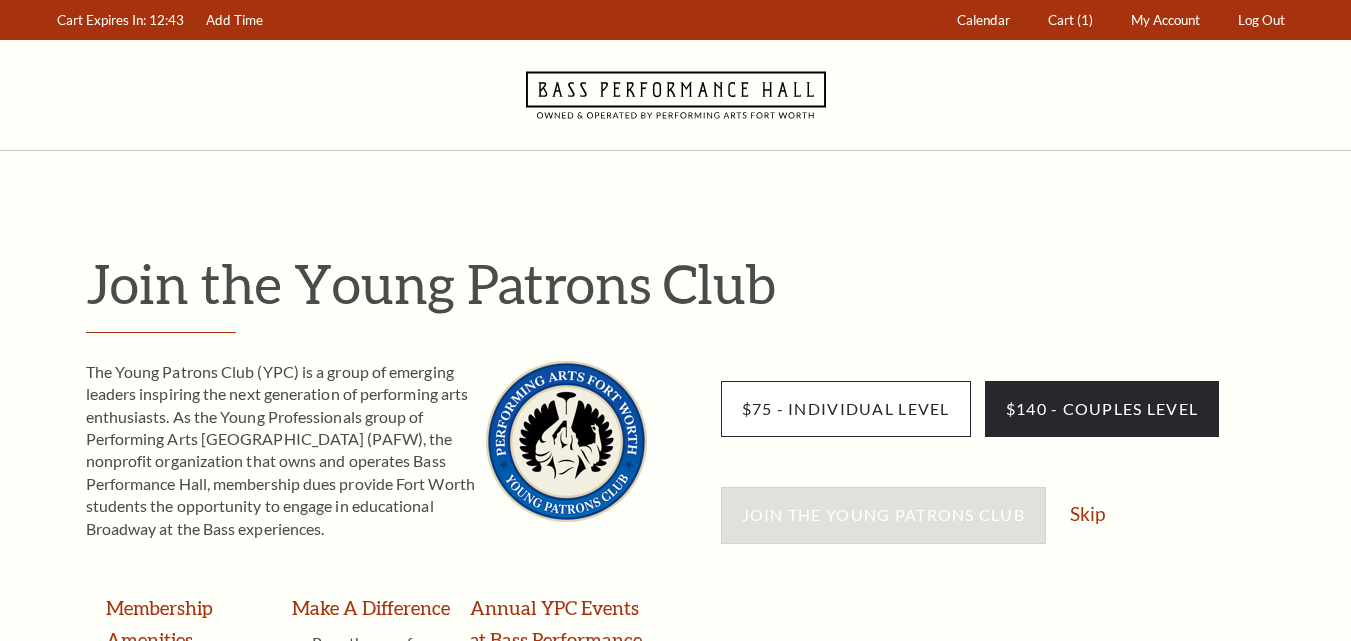 scroll, scrollTop: 0, scrollLeft: 0, axis: both 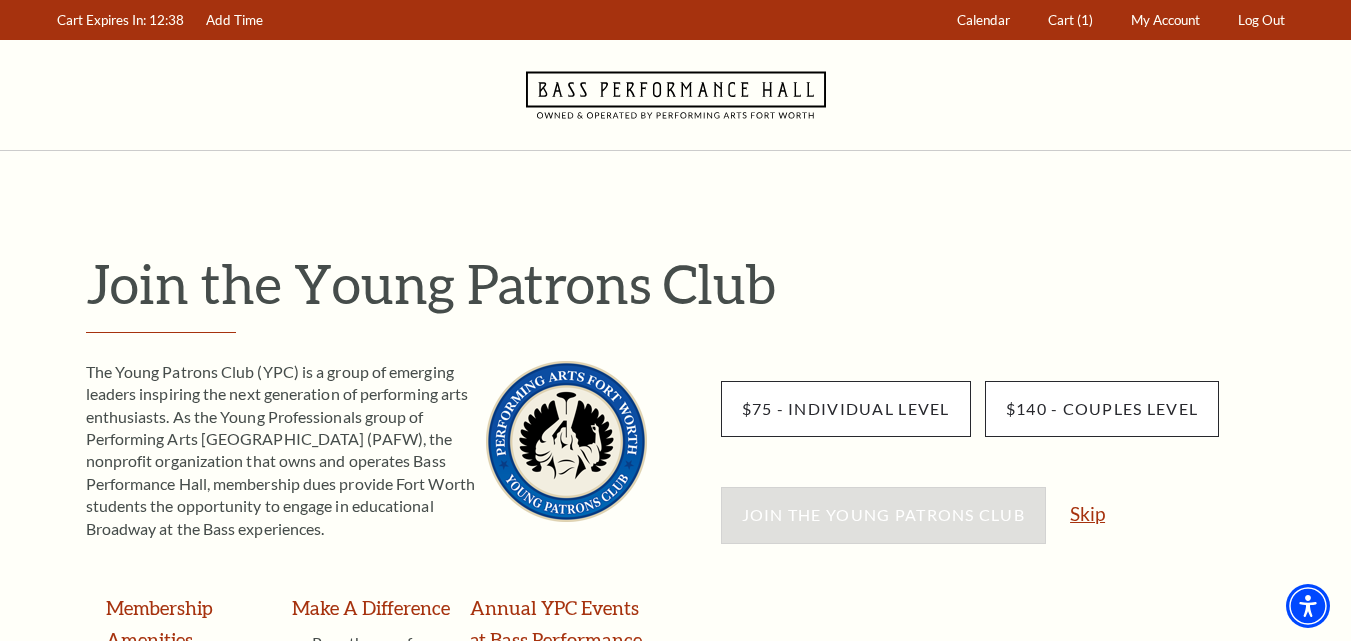 click on "Skip" at bounding box center [1087, 513] 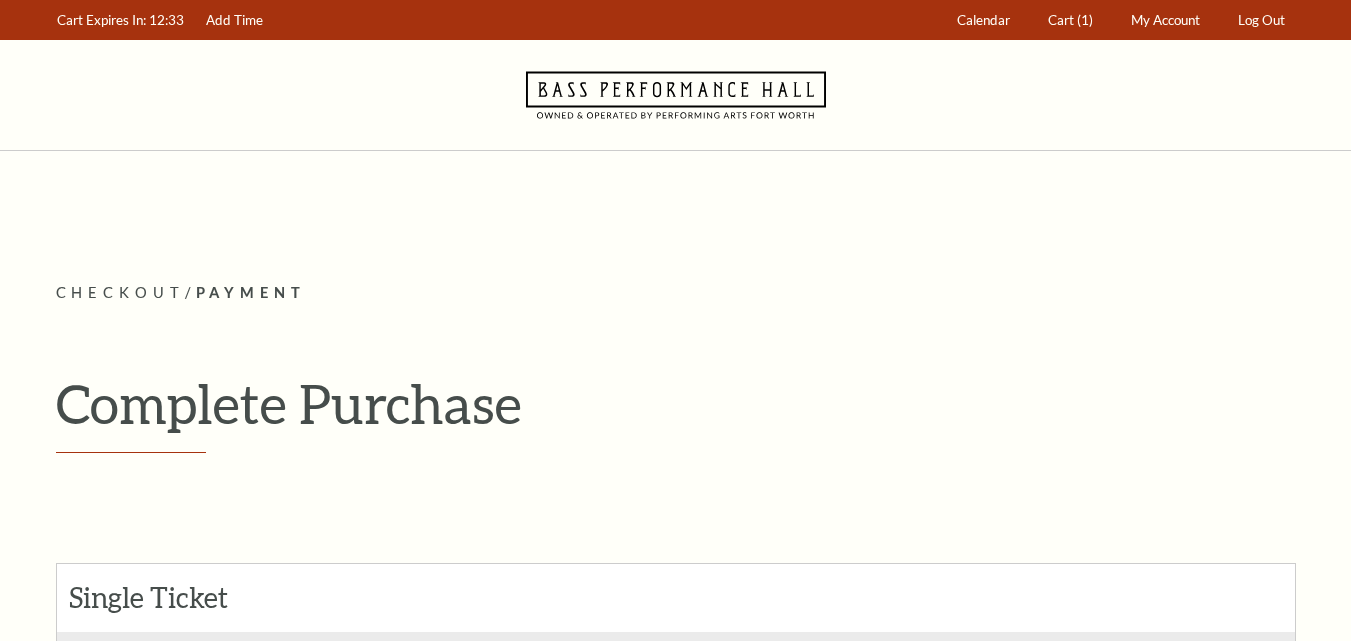 scroll, scrollTop: 0, scrollLeft: 0, axis: both 